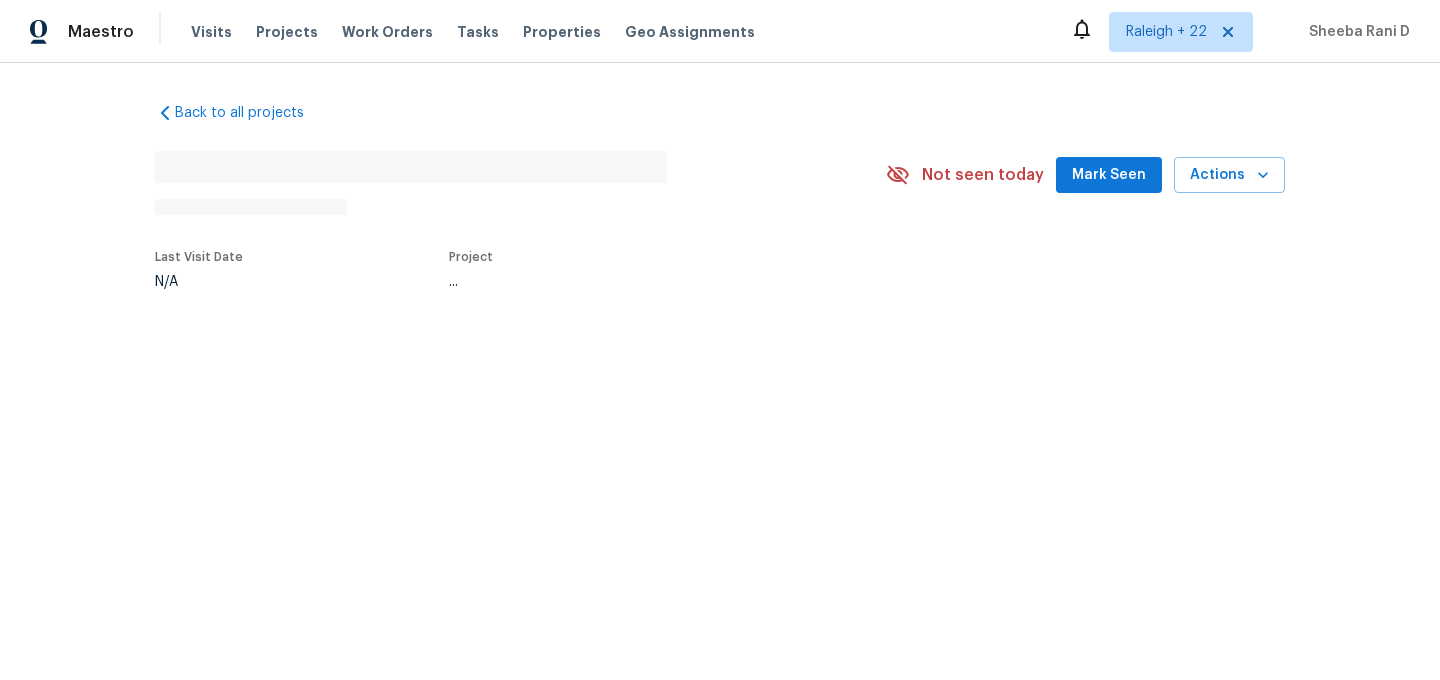 scroll, scrollTop: 0, scrollLeft: 0, axis: both 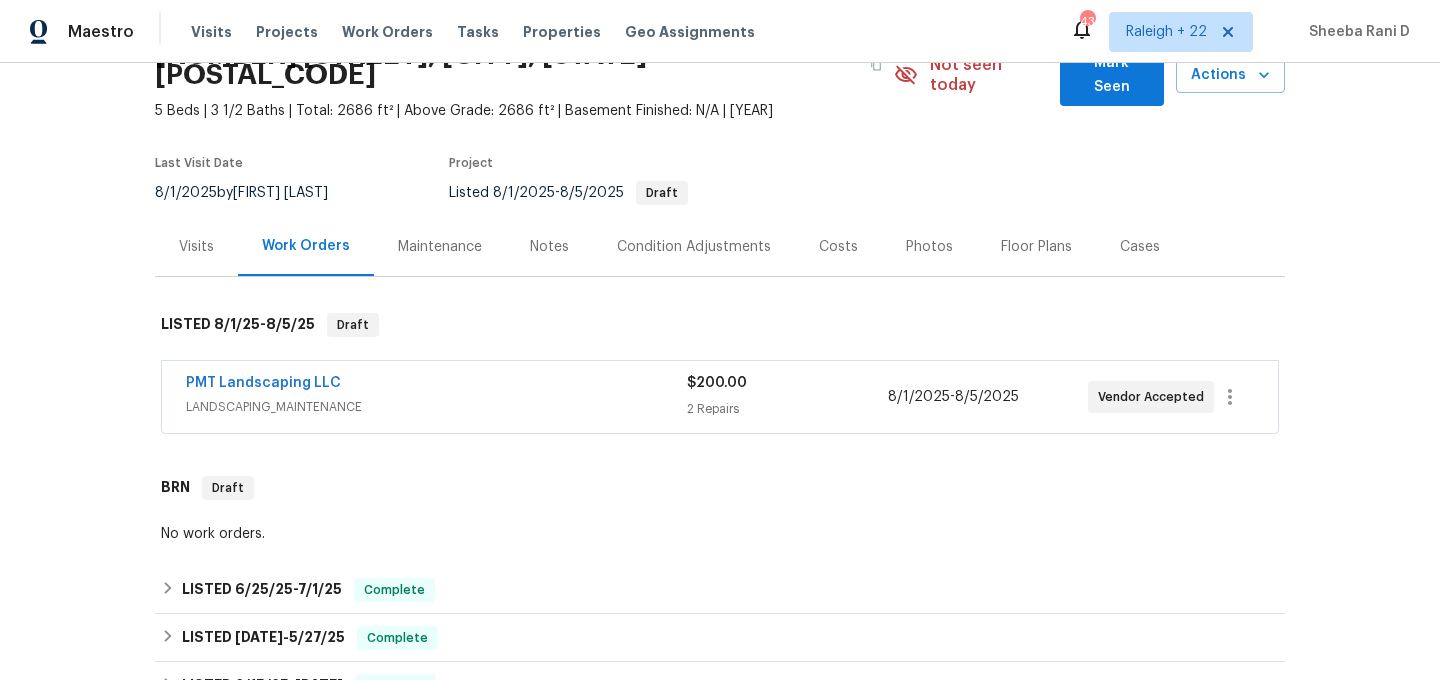 click on "LANDSCAPING_MAINTENANCE" at bounding box center (436, 407) 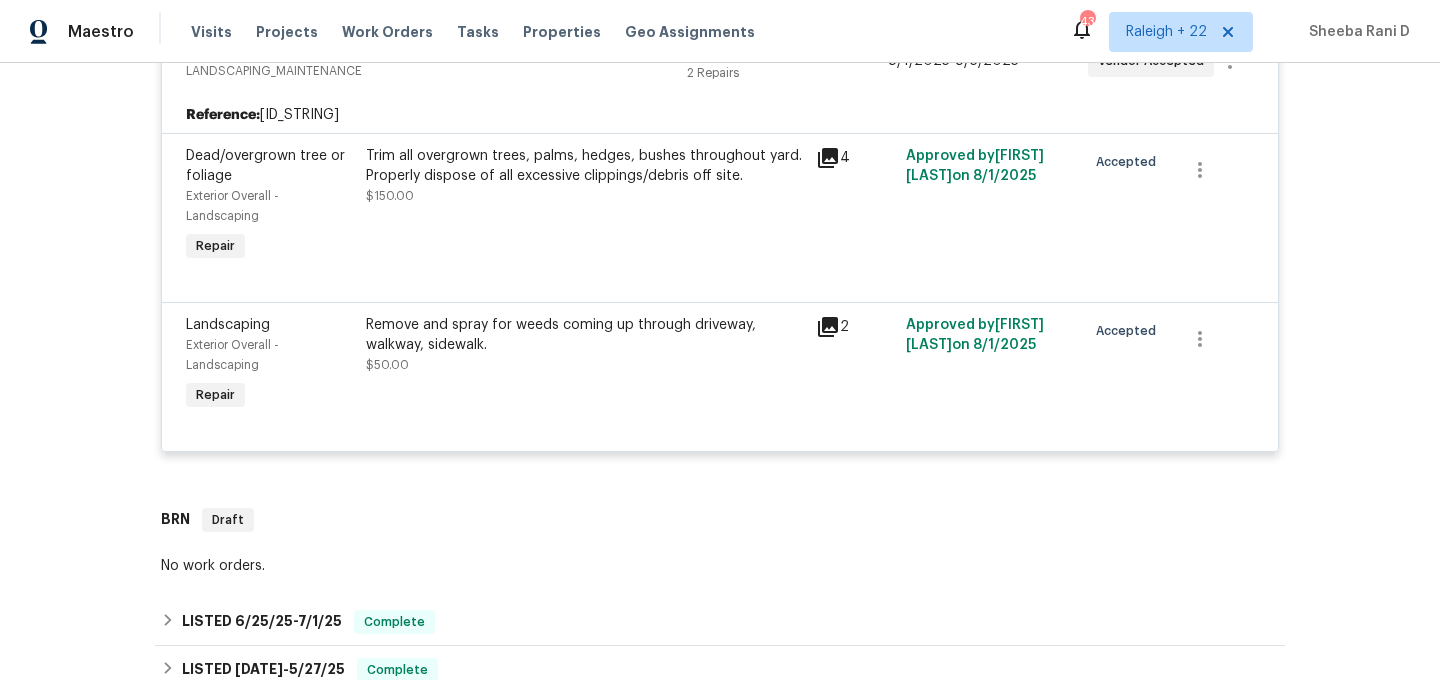 scroll, scrollTop: 557, scrollLeft: 0, axis: vertical 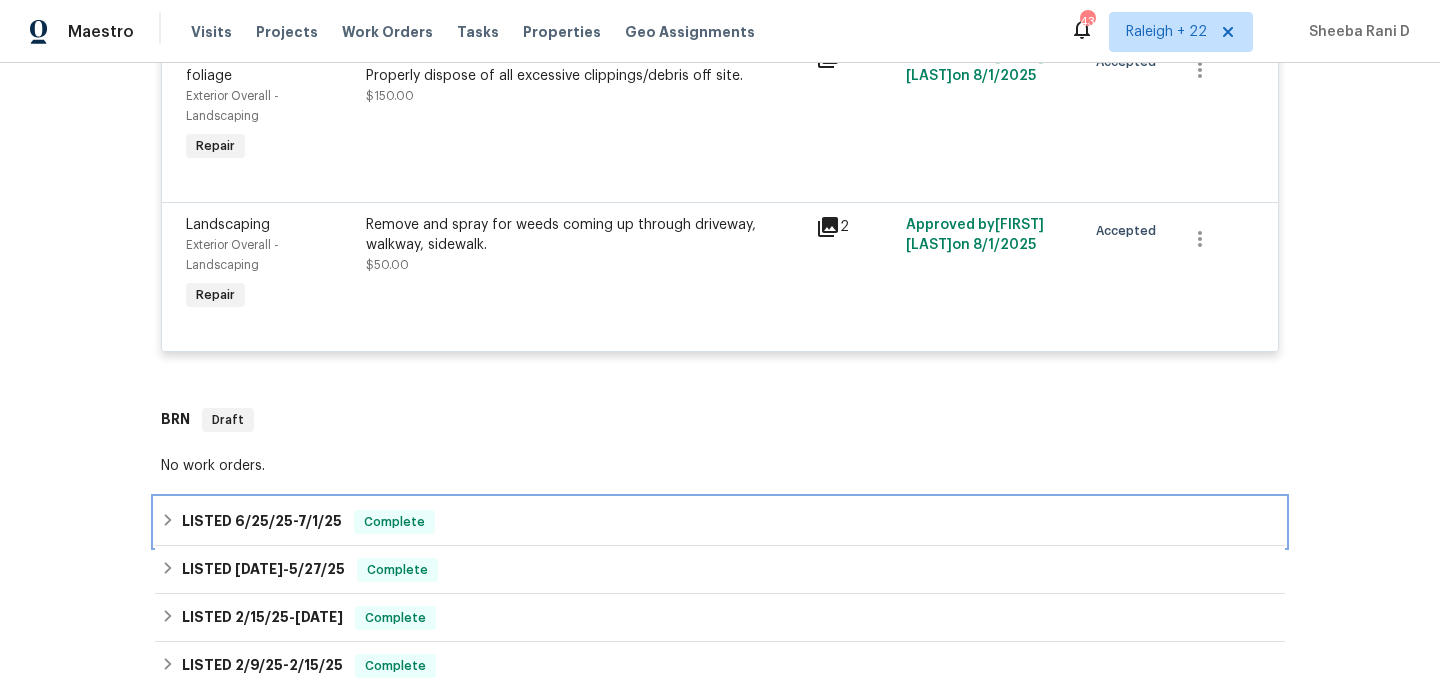 click on "LISTED   [DATE]  -  [DATE] Complete" at bounding box center (720, 522) 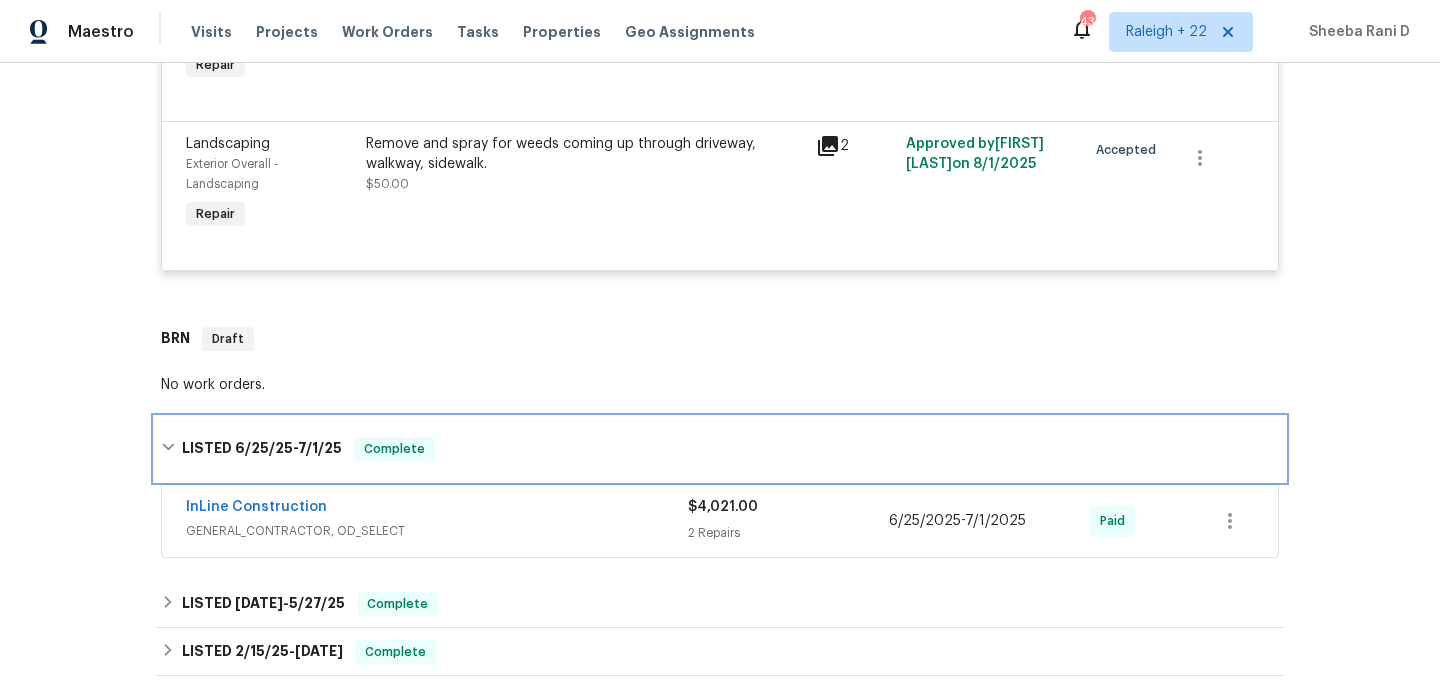scroll, scrollTop: 640, scrollLeft: 0, axis: vertical 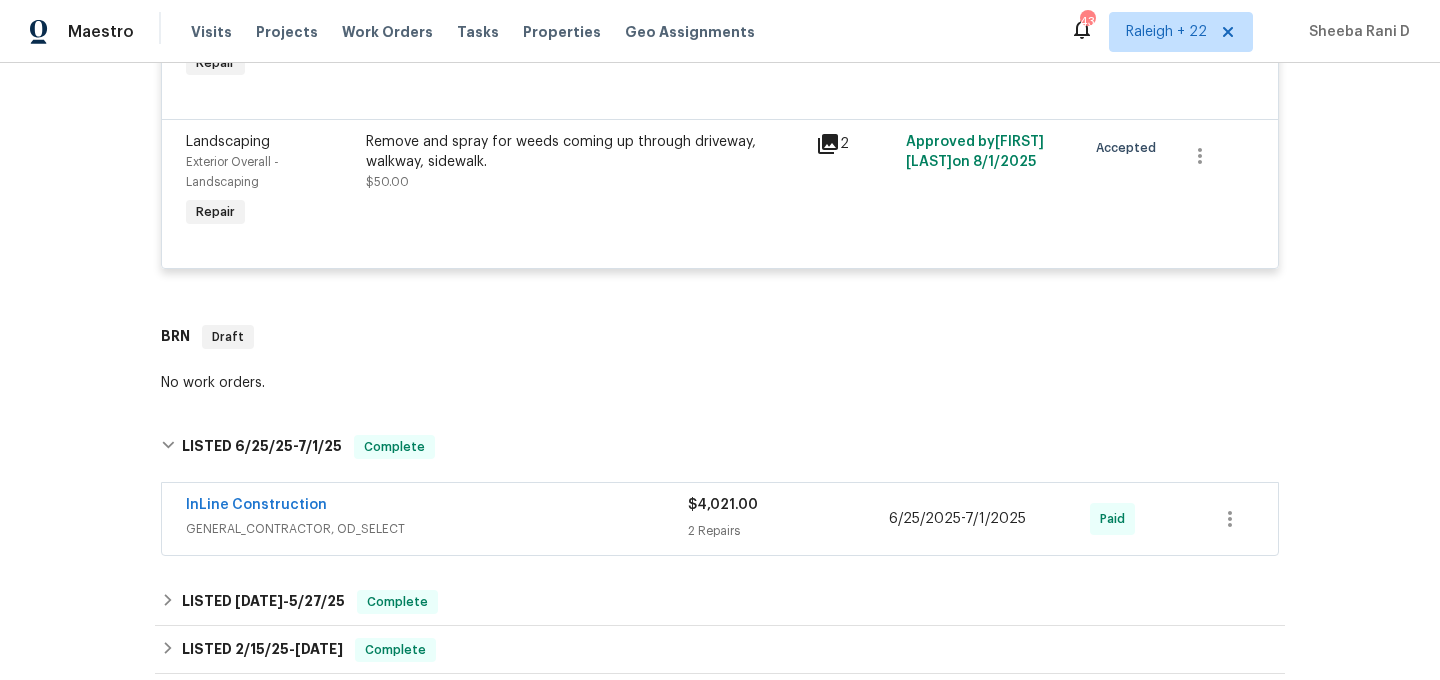 click on "GENERAL_CONTRACTOR, OD_SELECT" at bounding box center [437, 529] 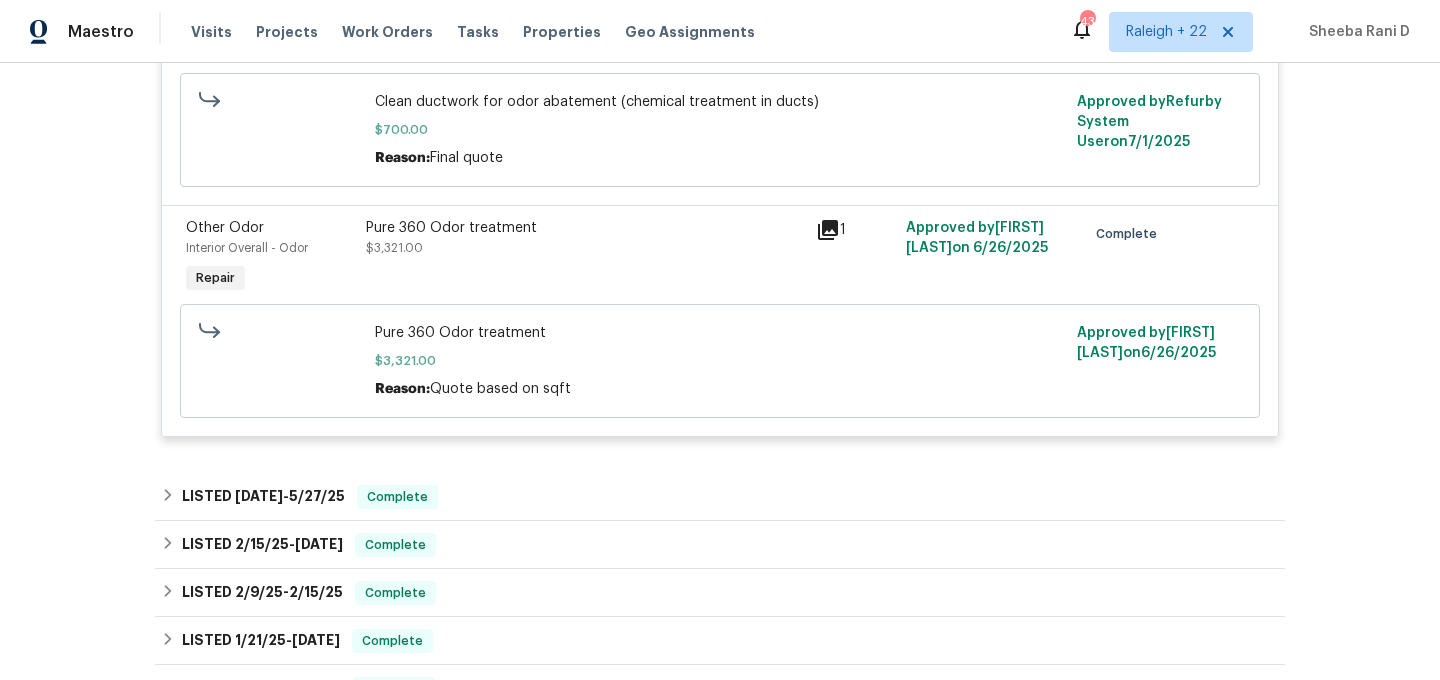 scroll, scrollTop: 1739, scrollLeft: 0, axis: vertical 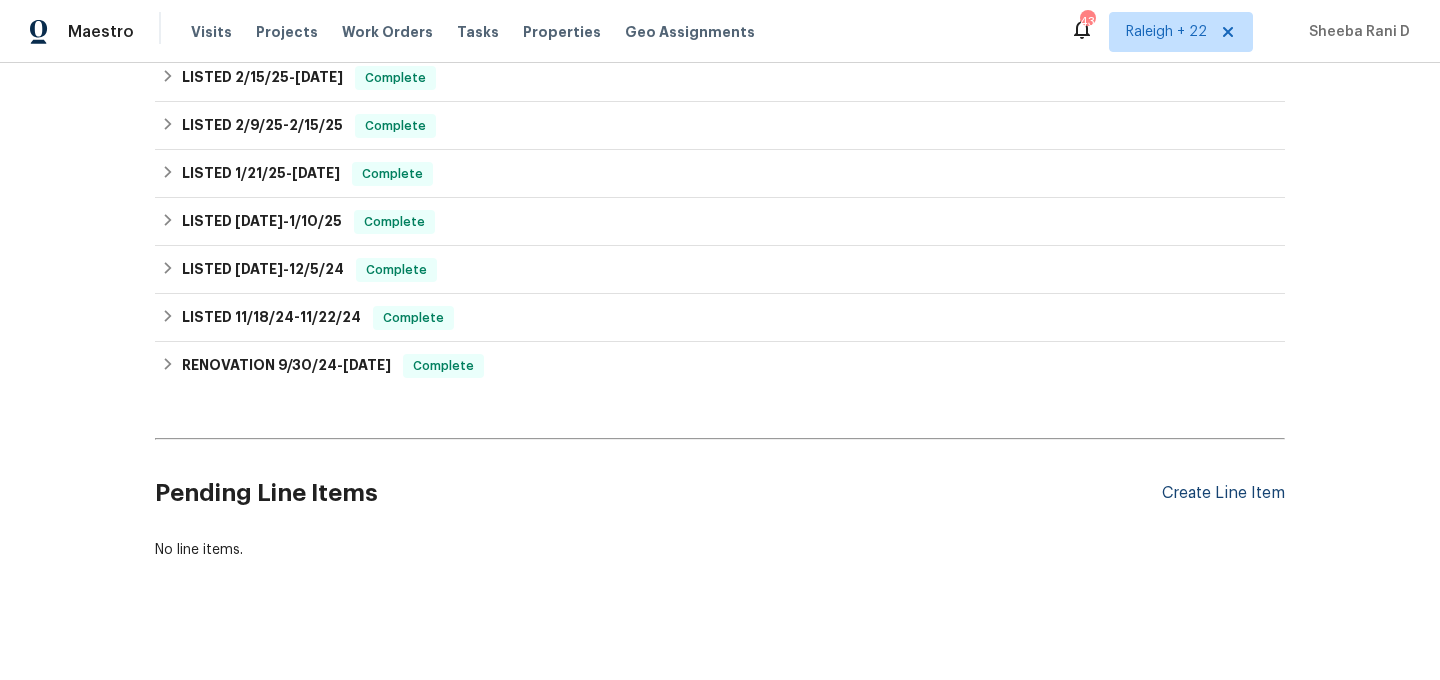 click on "Create Line Item" at bounding box center [1223, 493] 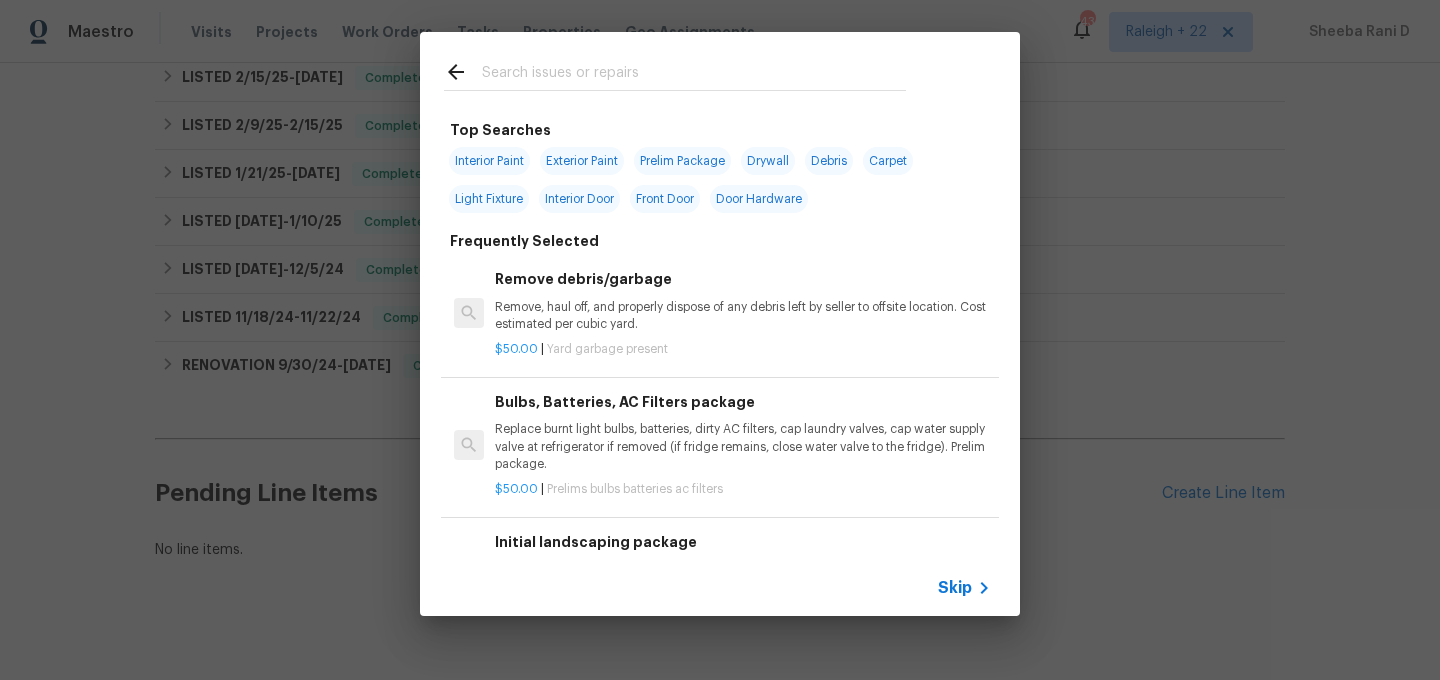 click on "Skip" at bounding box center [955, 588] 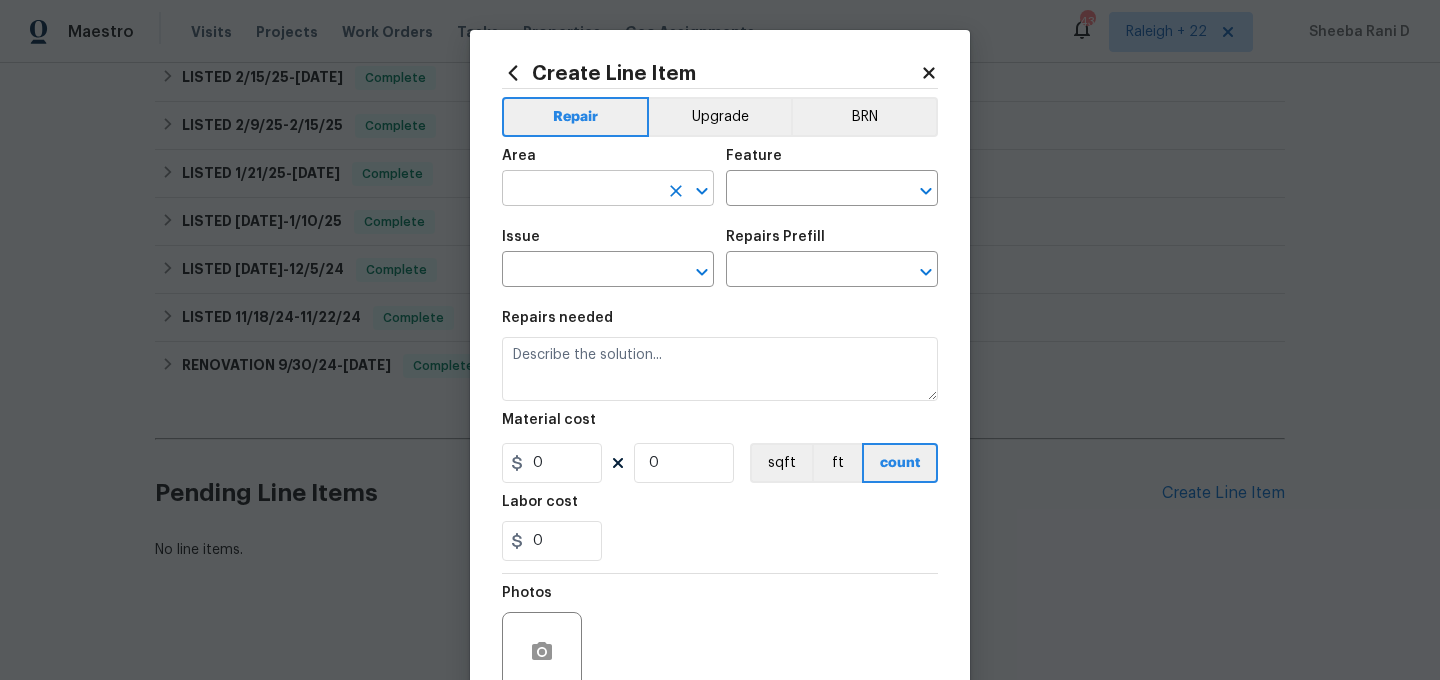 click at bounding box center [580, 190] 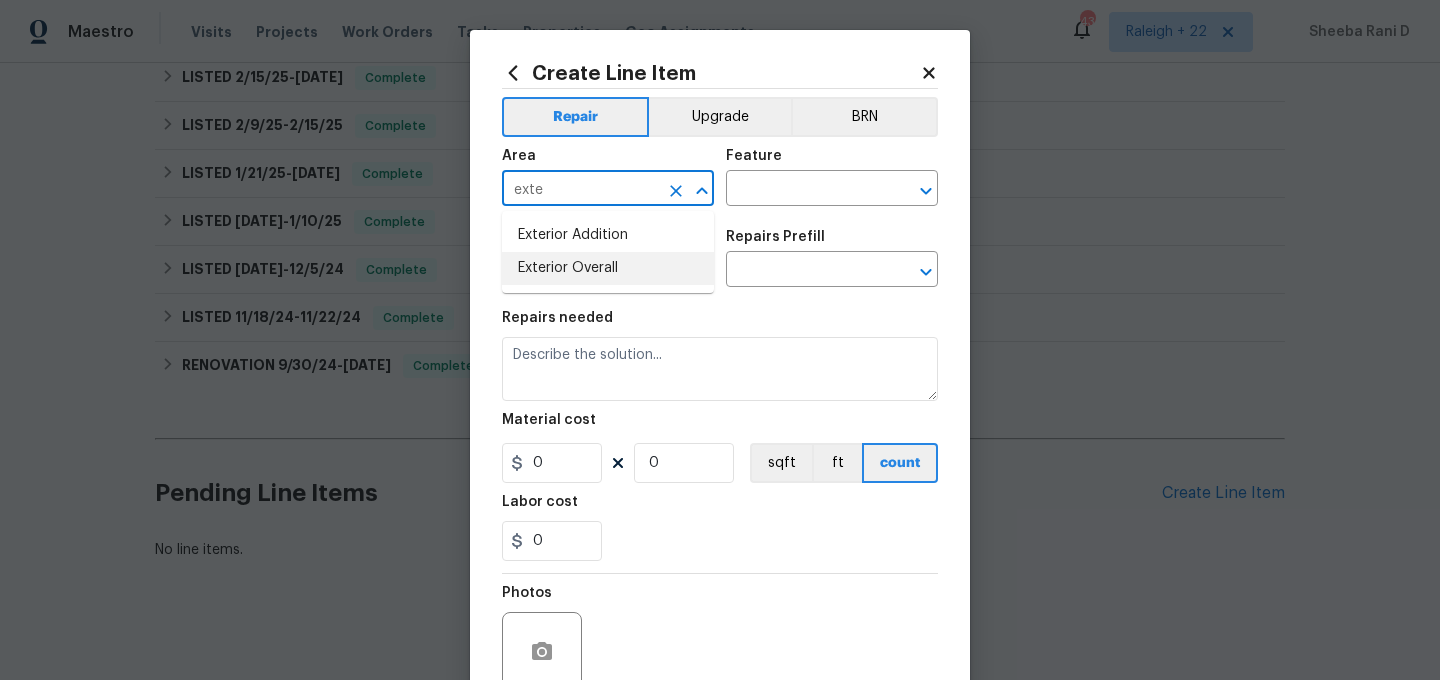 click on "Exterior Overall" at bounding box center (608, 268) 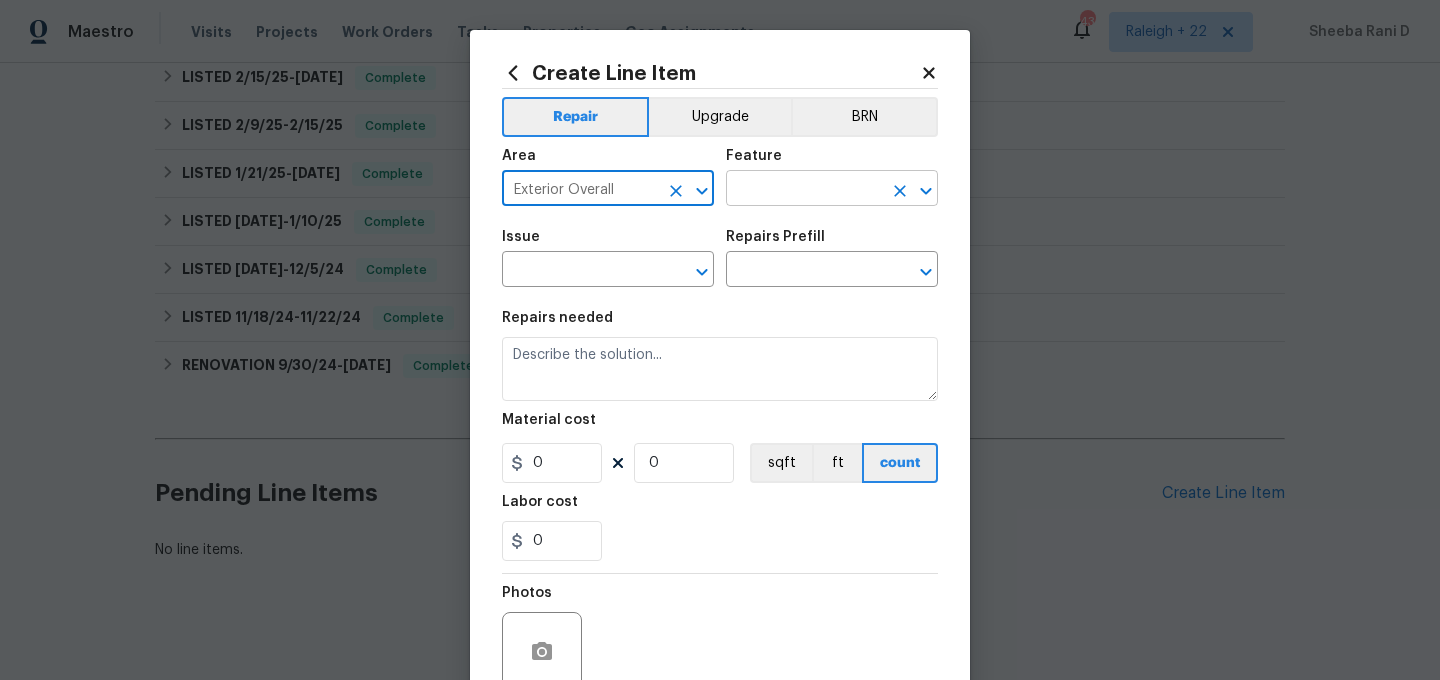 type on "Exterior Overall" 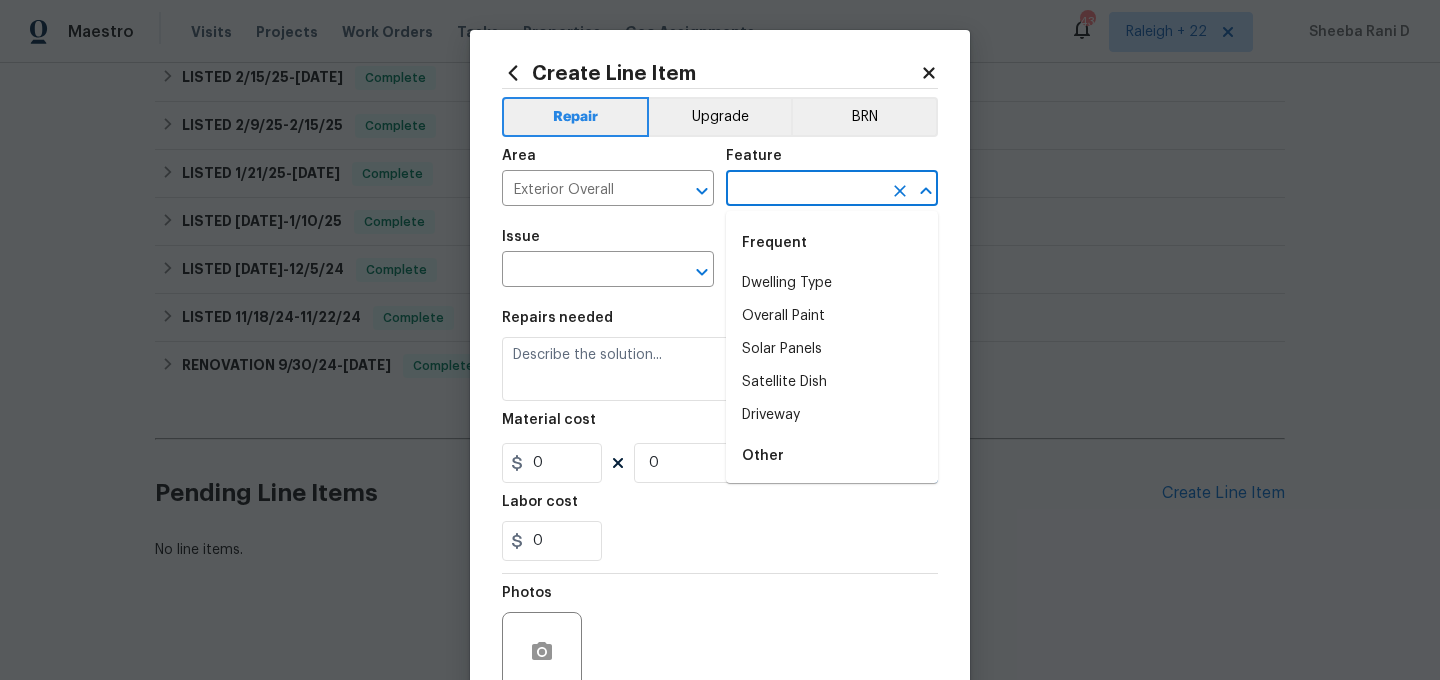 click at bounding box center [804, 190] 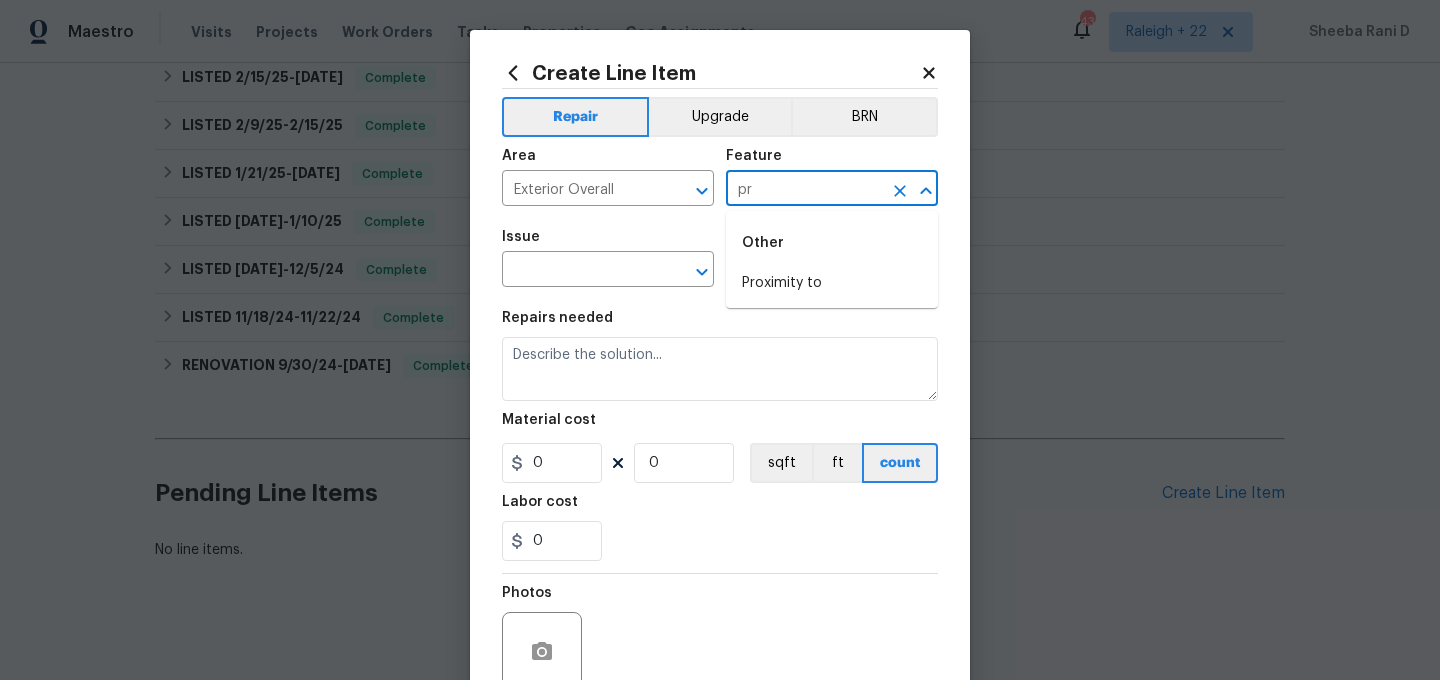 type on "p" 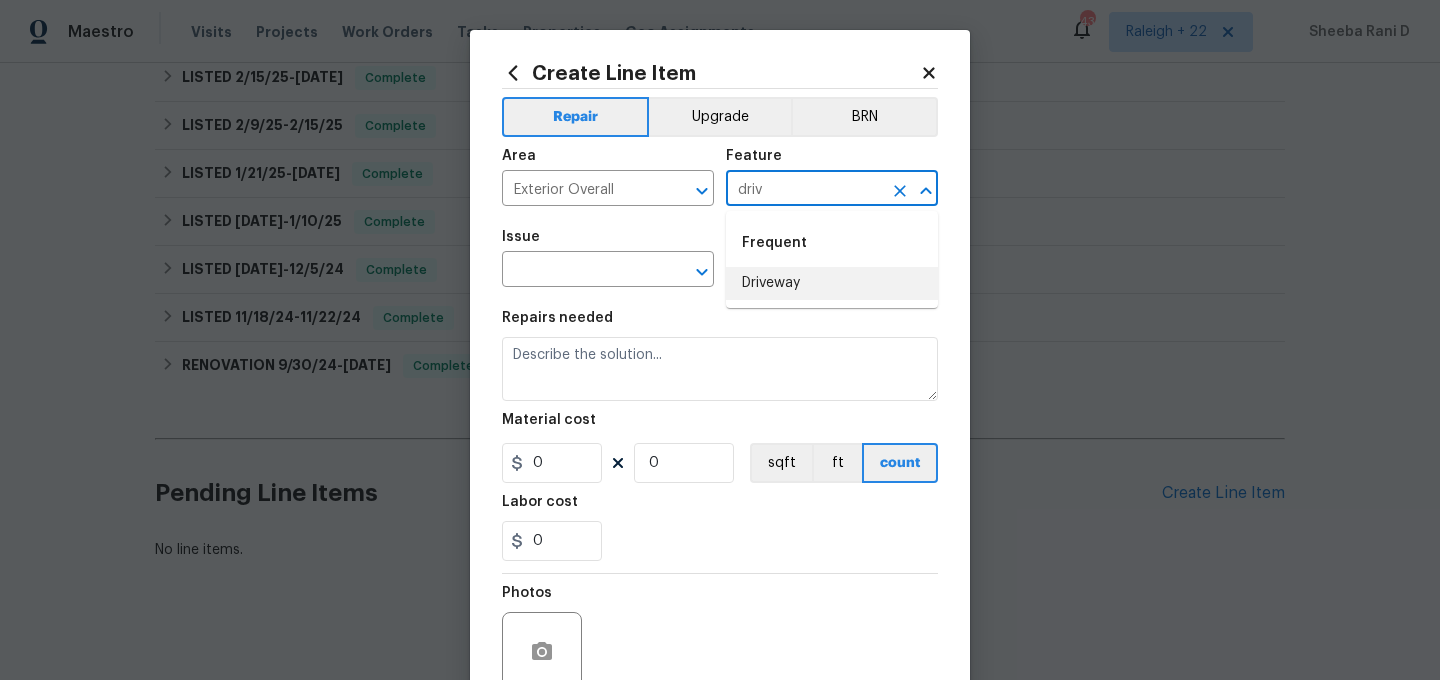click on "Driveway" at bounding box center (832, 283) 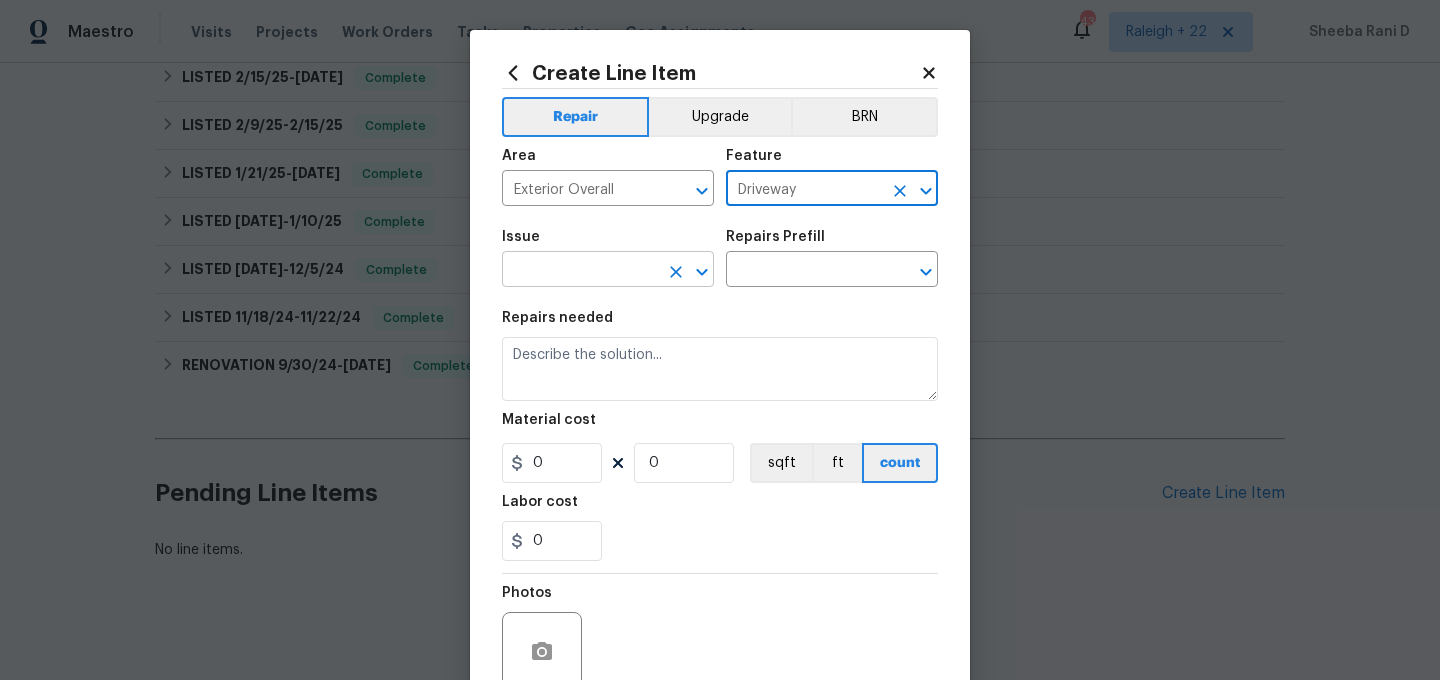 type on "Driveway" 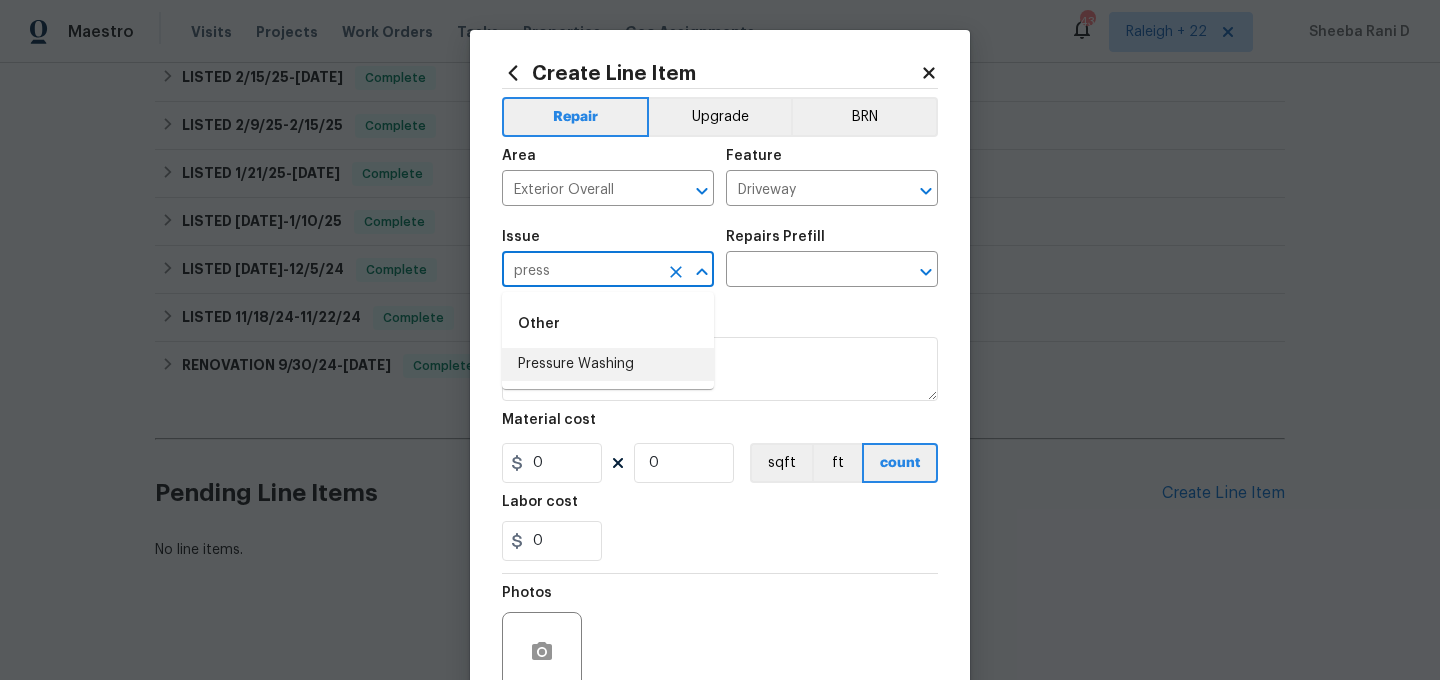 click on "Pressure Washing" at bounding box center (608, 364) 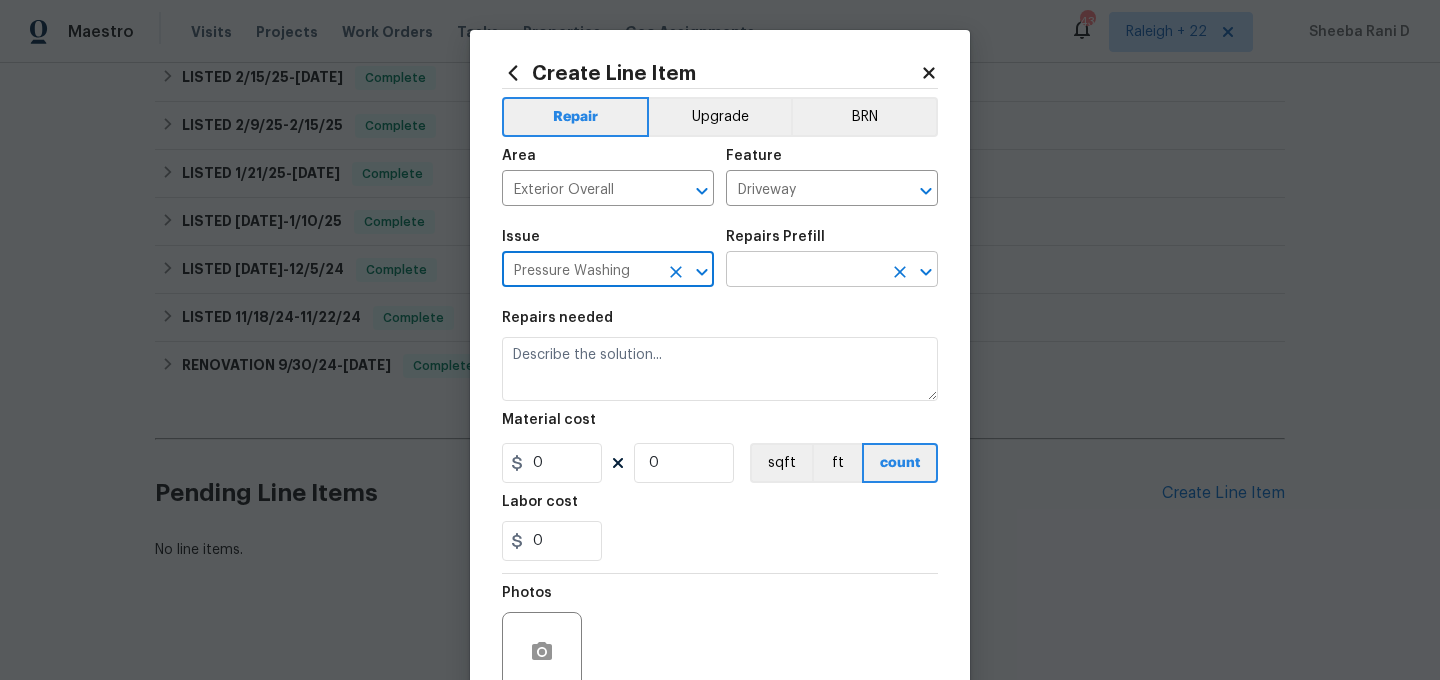 type on "Pressure Washing" 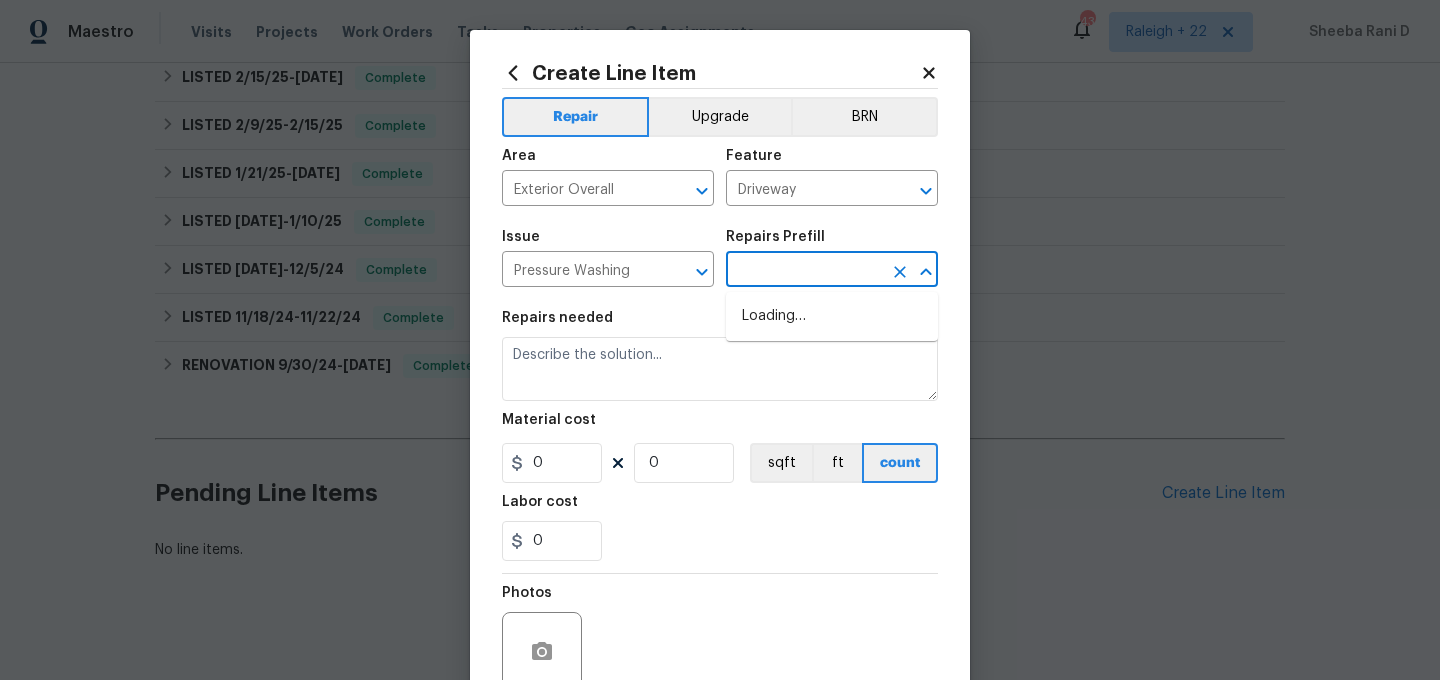 click at bounding box center [804, 271] 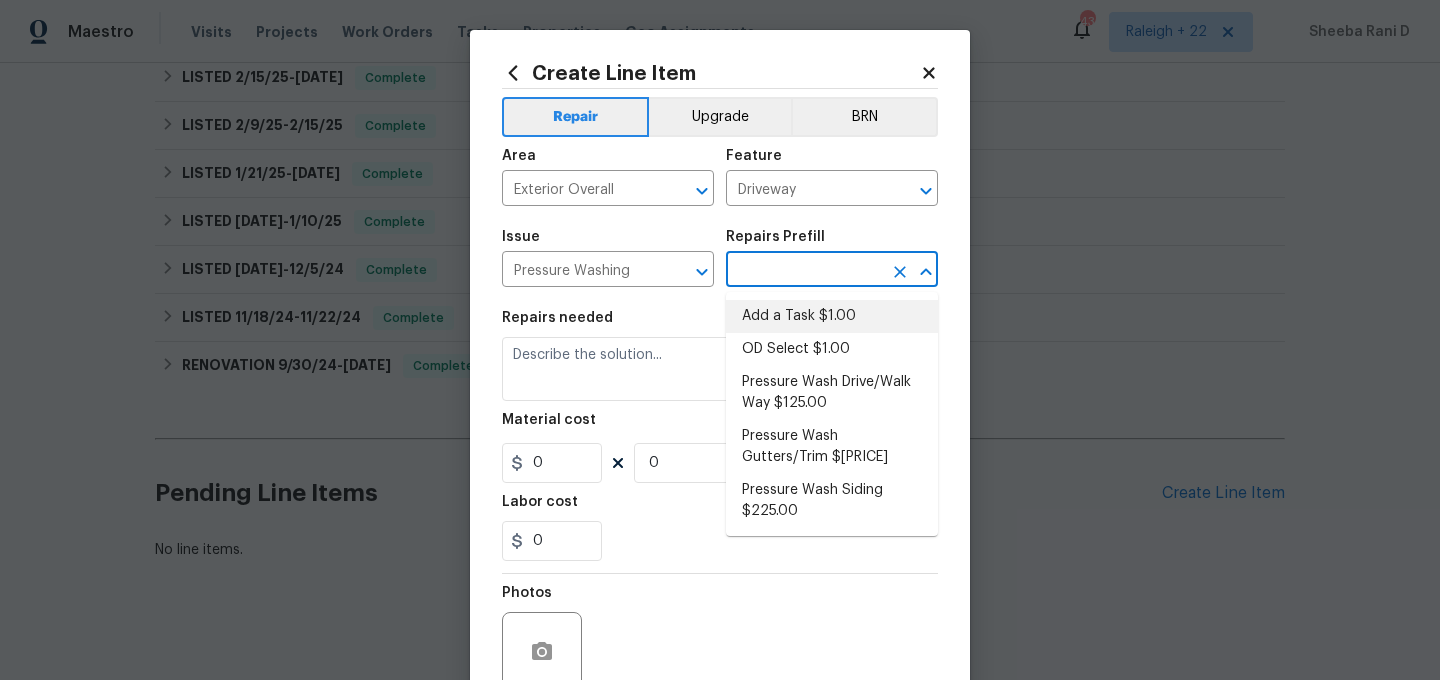 click on "Add a Task $1.00" at bounding box center (832, 316) 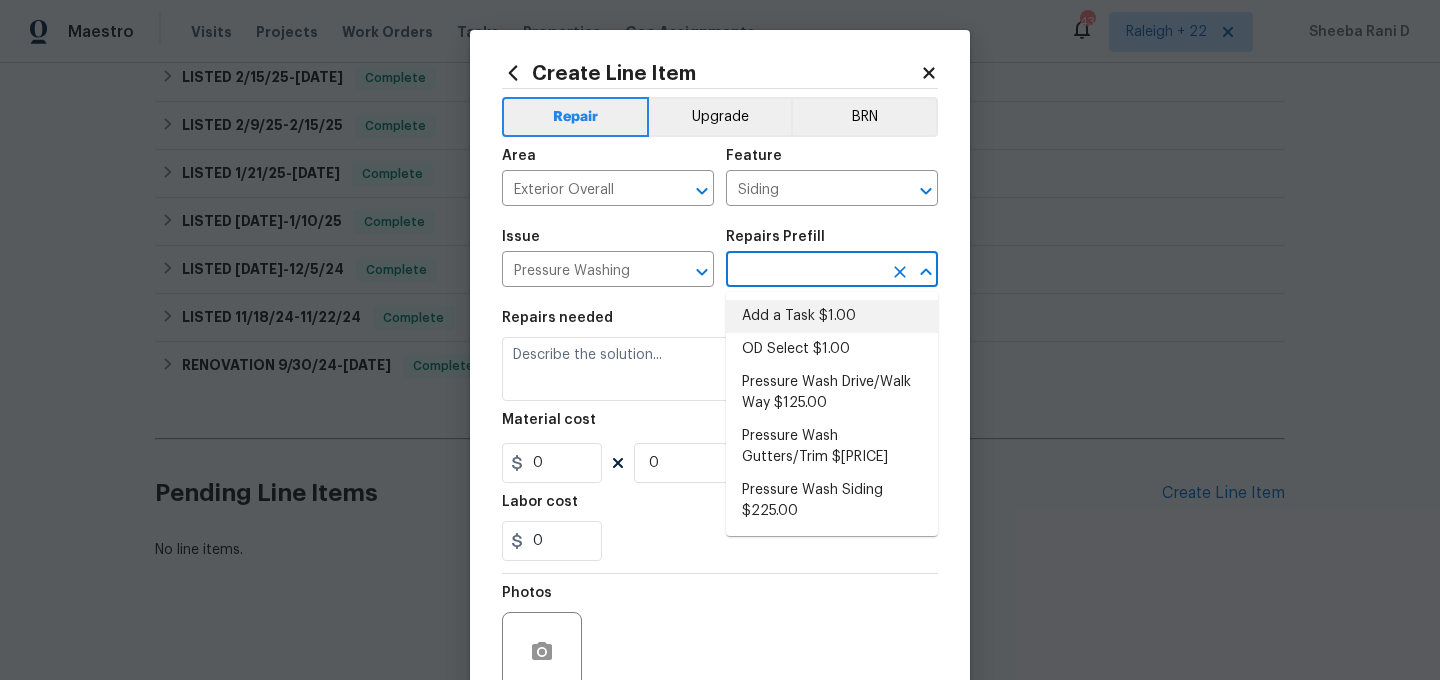 type on "Add a Task $1.00" 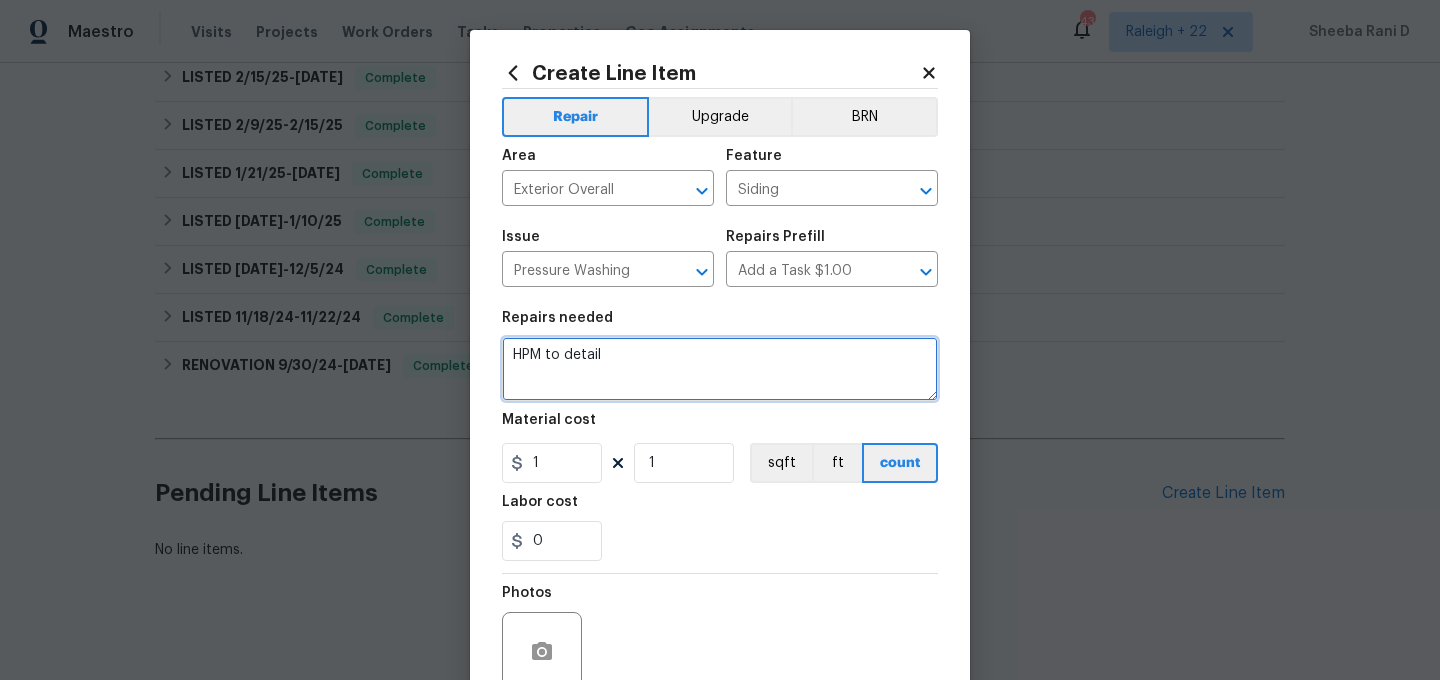 drag, startPoint x: 503, startPoint y: 349, endPoint x: 876, endPoint y: 432, distance: 382.12302 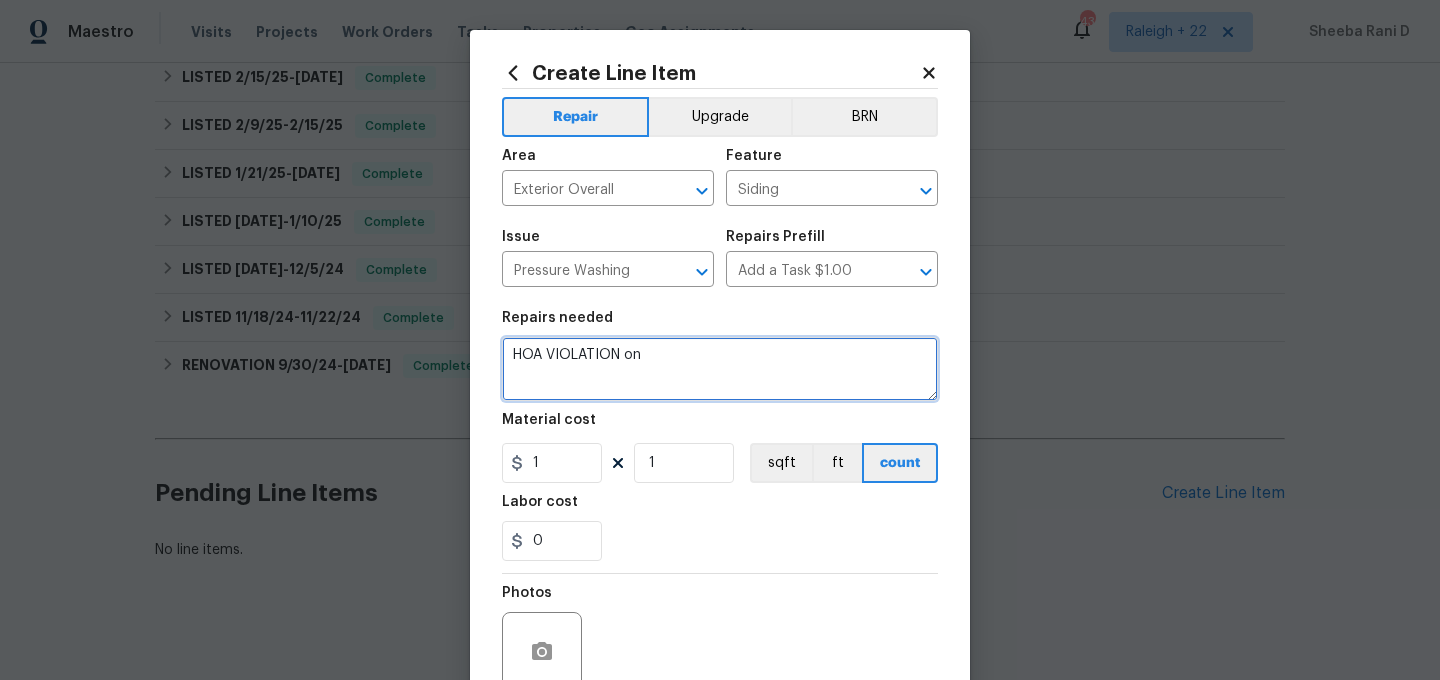 click on "HOA VIOLATION on" at bounding box center [720, 369] 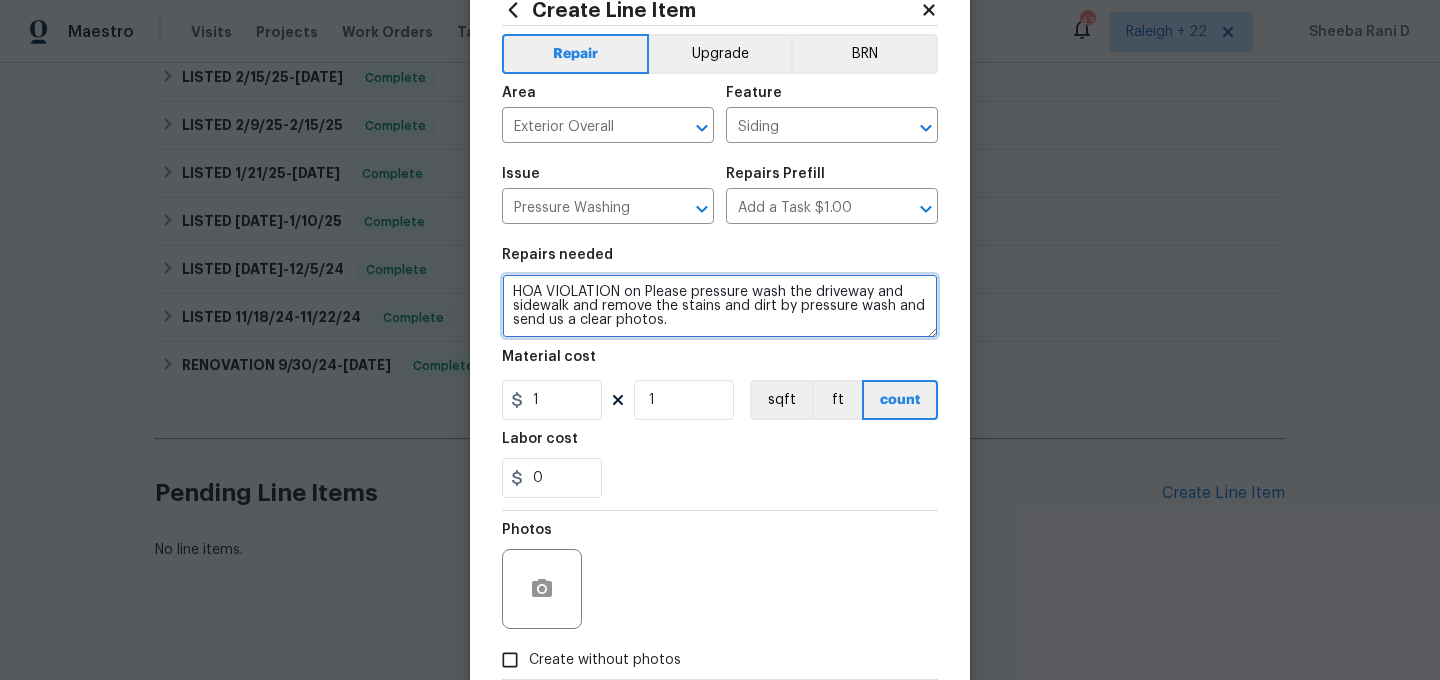 scroll, scrollTop: 89, scrollLeft: 0, axis: vertical 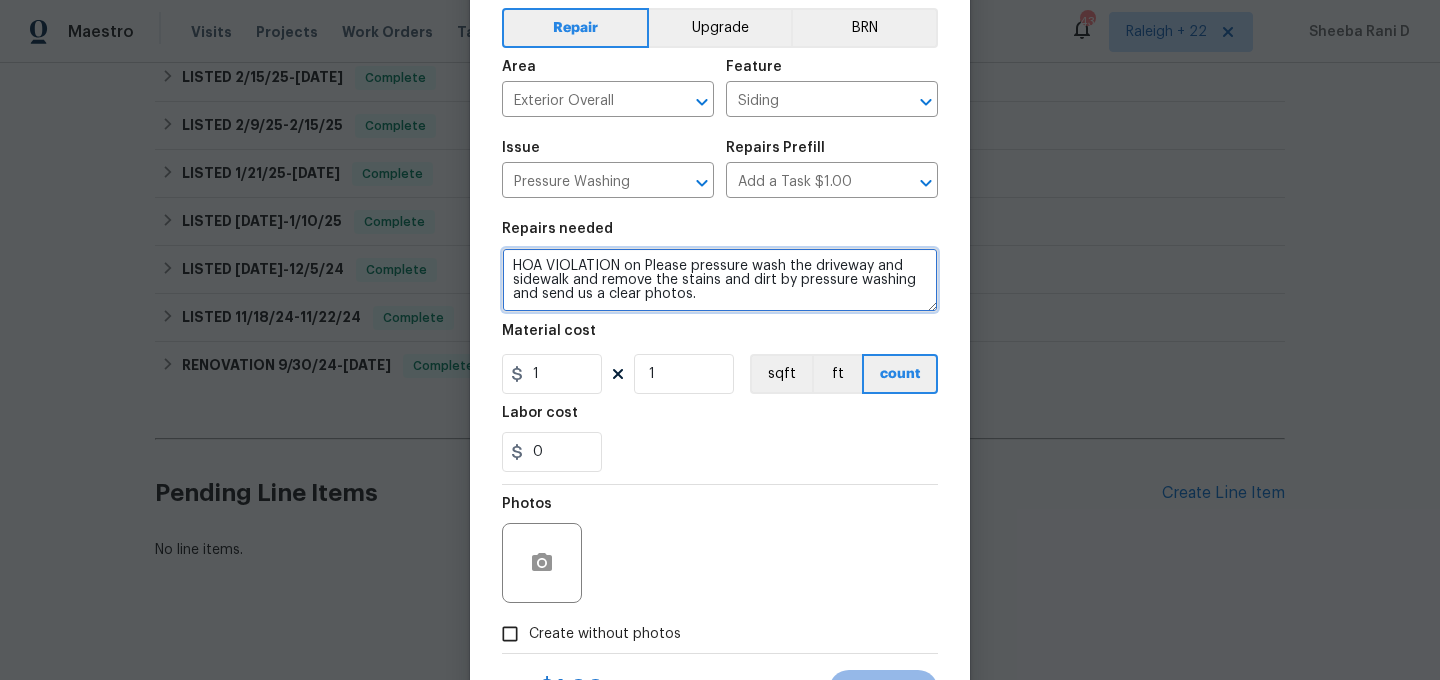 type on "HOA VIOLATION on Please pressure wash the driveway and sidewalk and remove the stains and dirt by pressure washing and send us a clear photos." 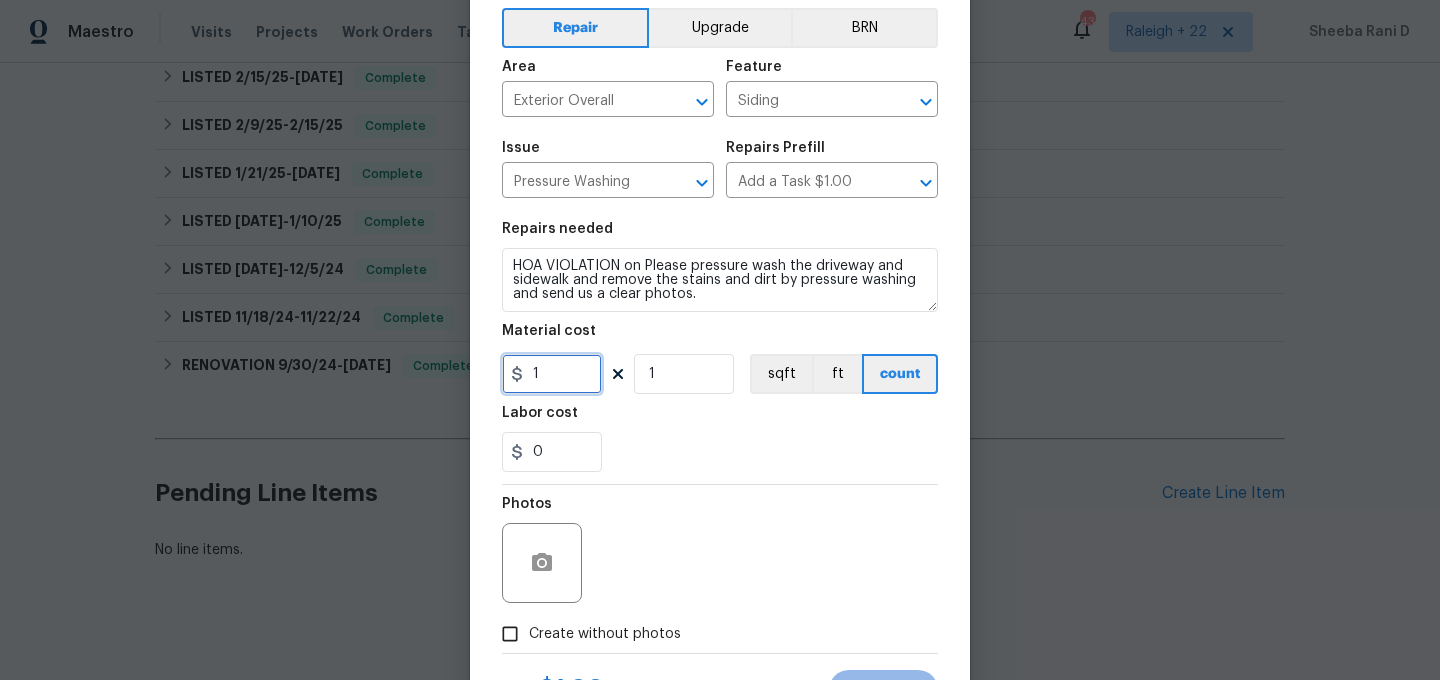 click on "1" at bounding box center [552, 374] 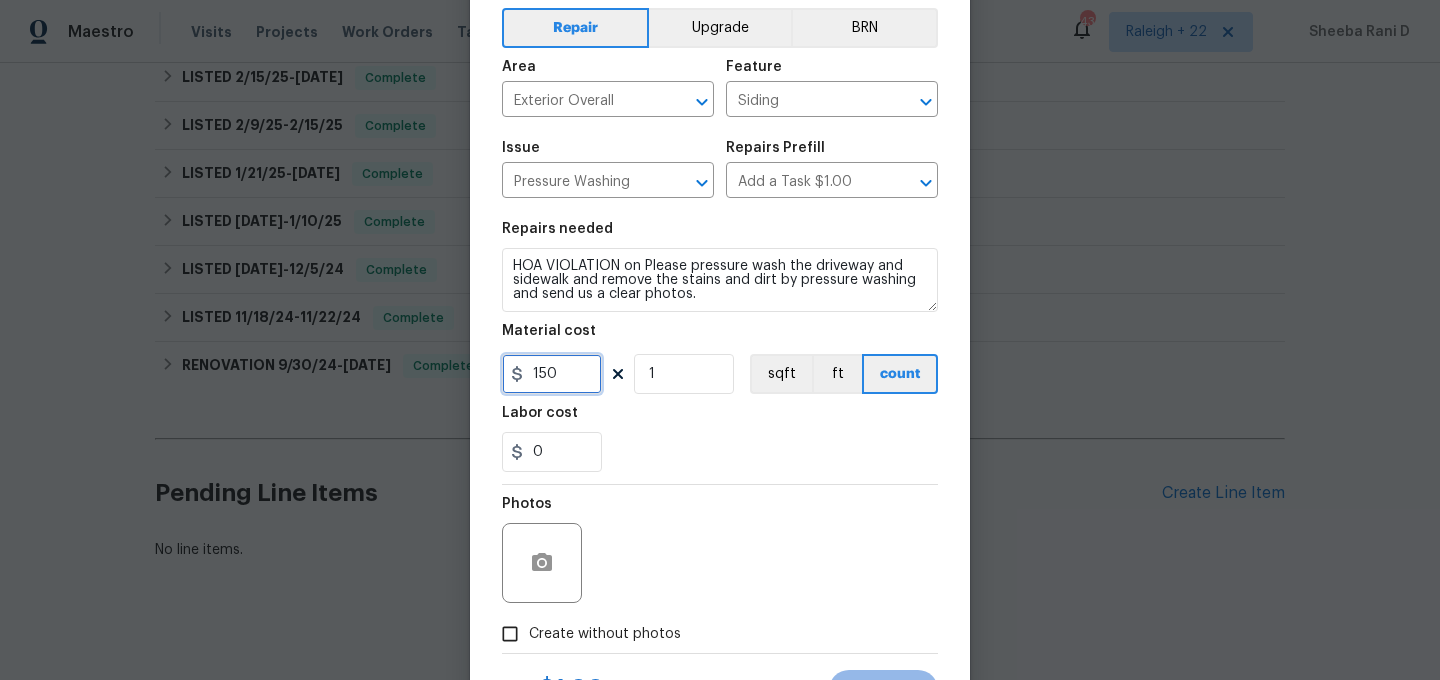 scroll, scrollTop: 182, scrollLeft: 0, axis: vertical 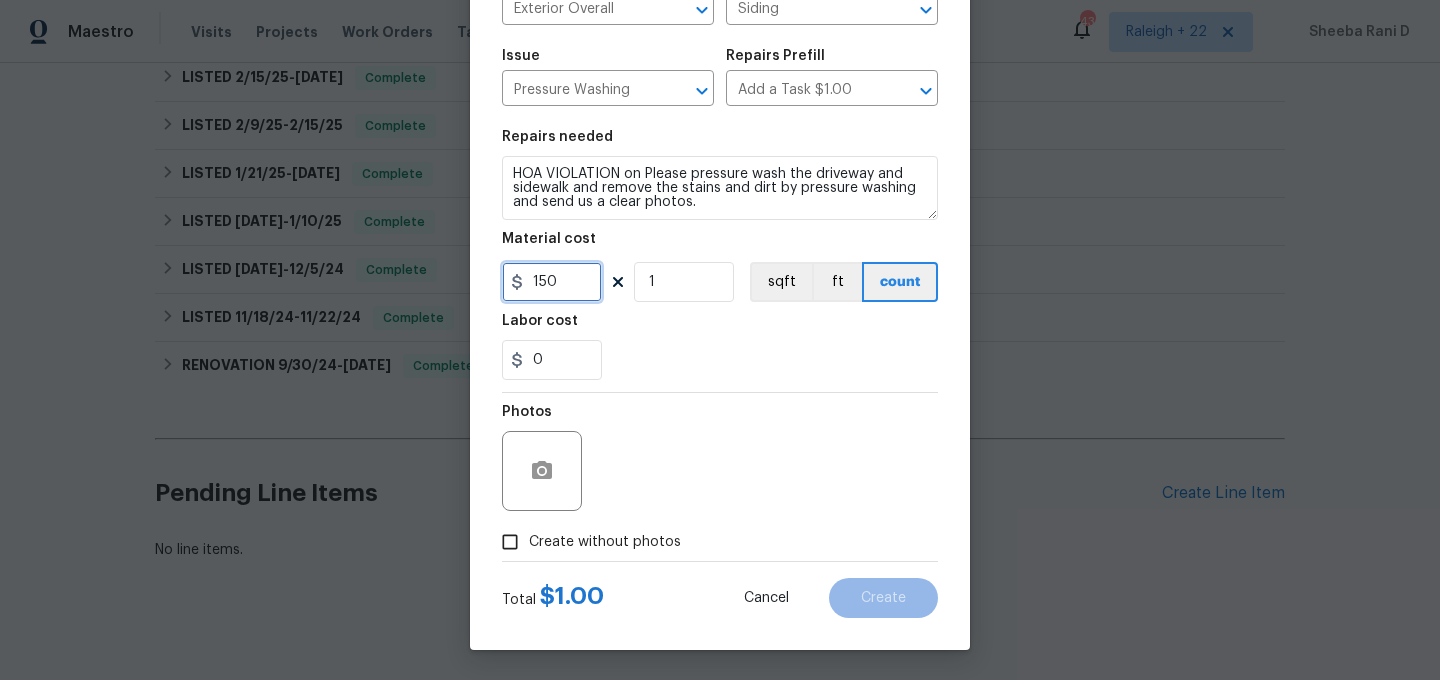 type on "150" 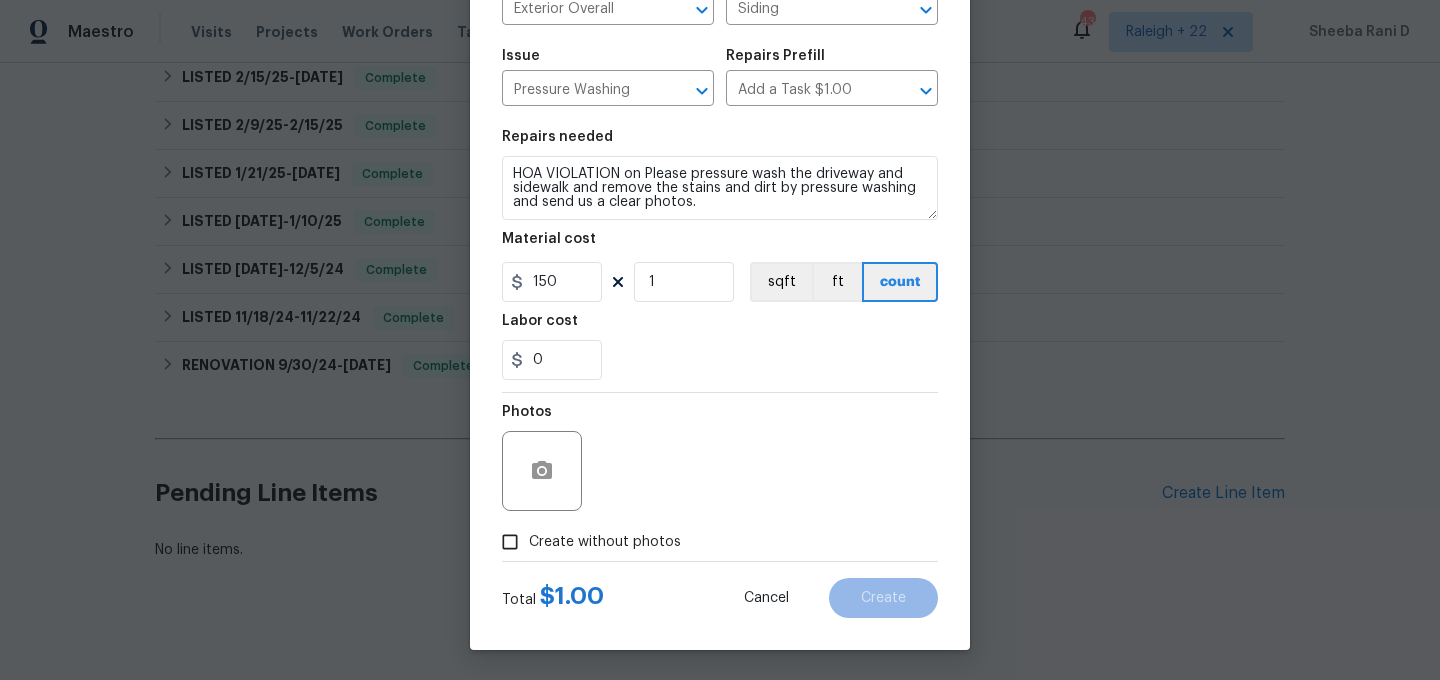 click on "Create without photos" at bounding box center (510, 542) 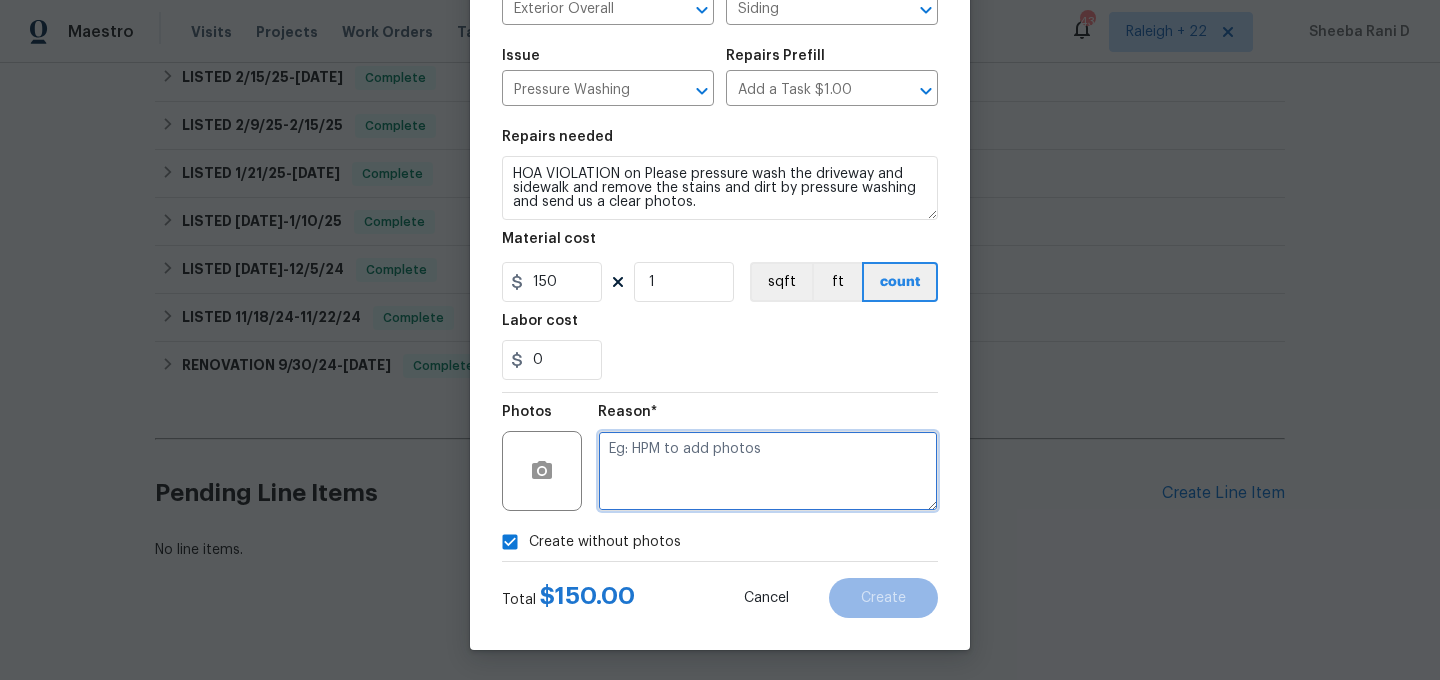 click at bounding box center [768, 471] 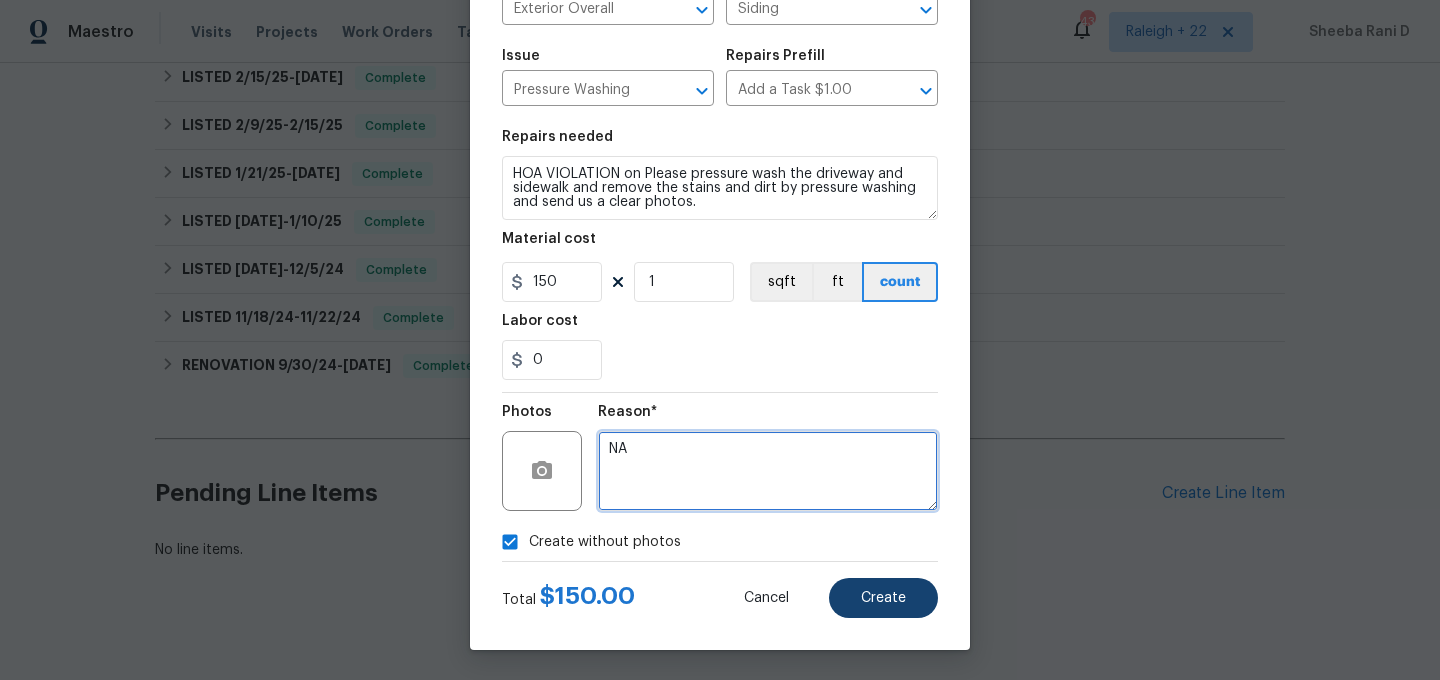 type on "NA" 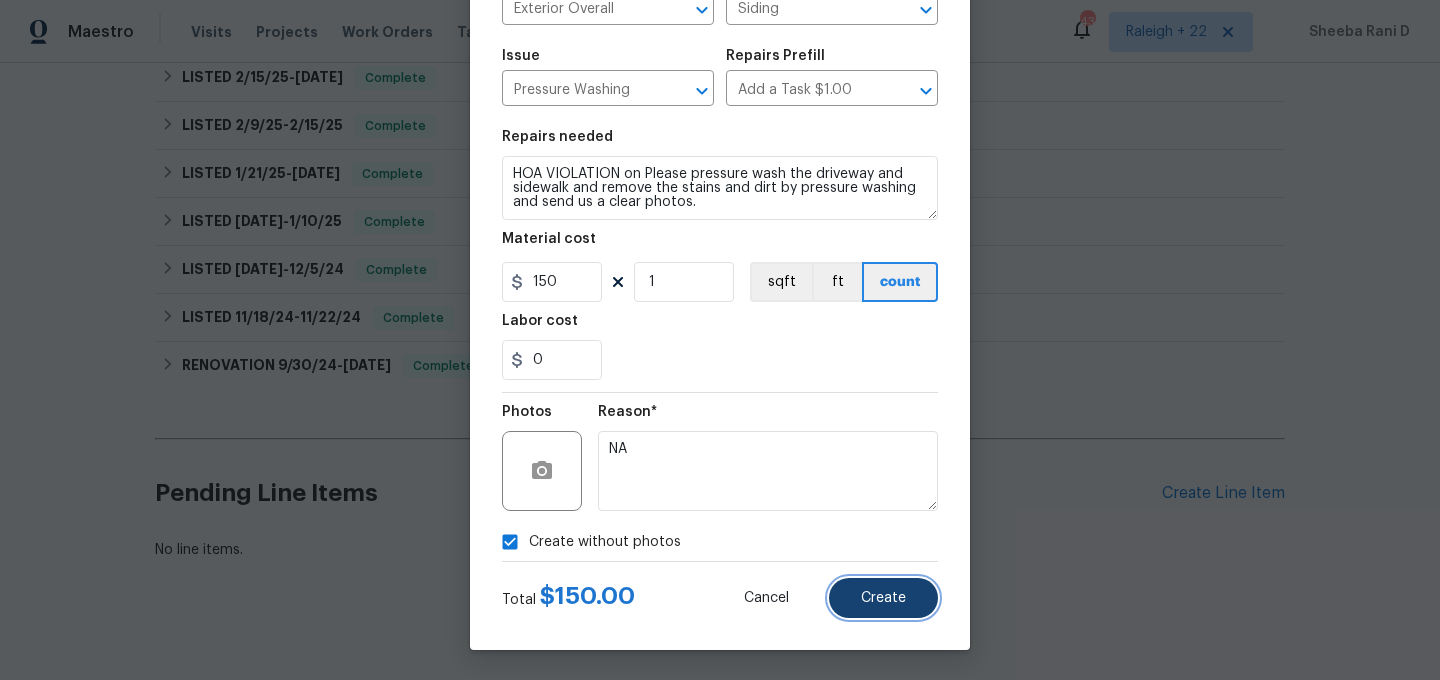 click on "Create" at bounding box center [883, 598] 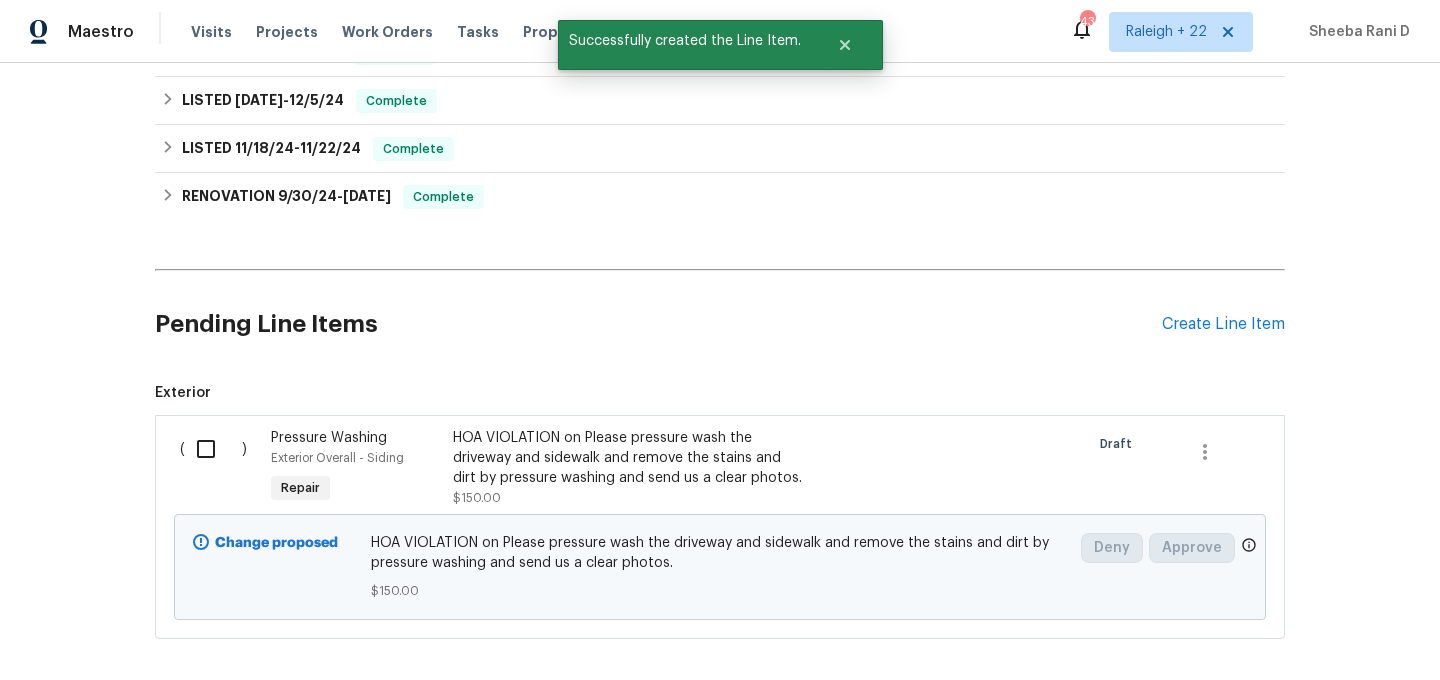 scroll, scrollTop: 1987, scrollLeft: 0, axis: vertical 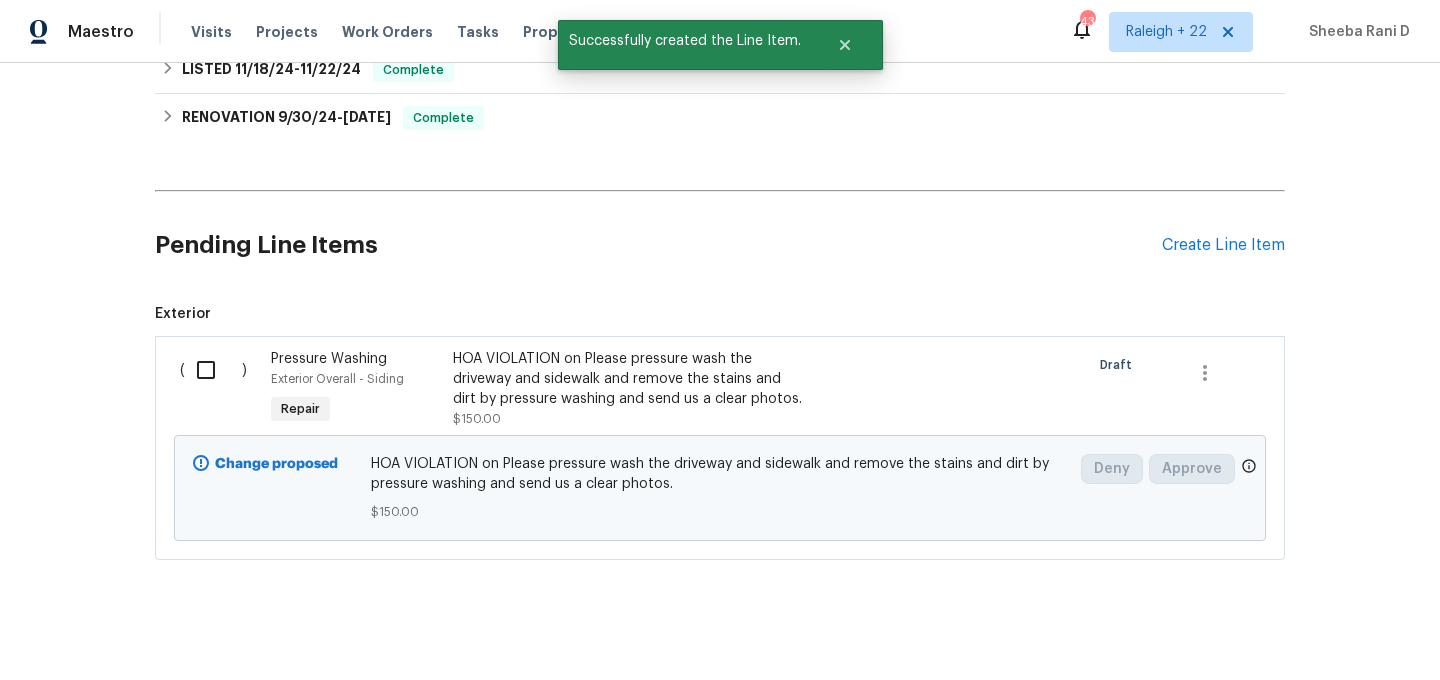 click at bounding box center (213, 370) 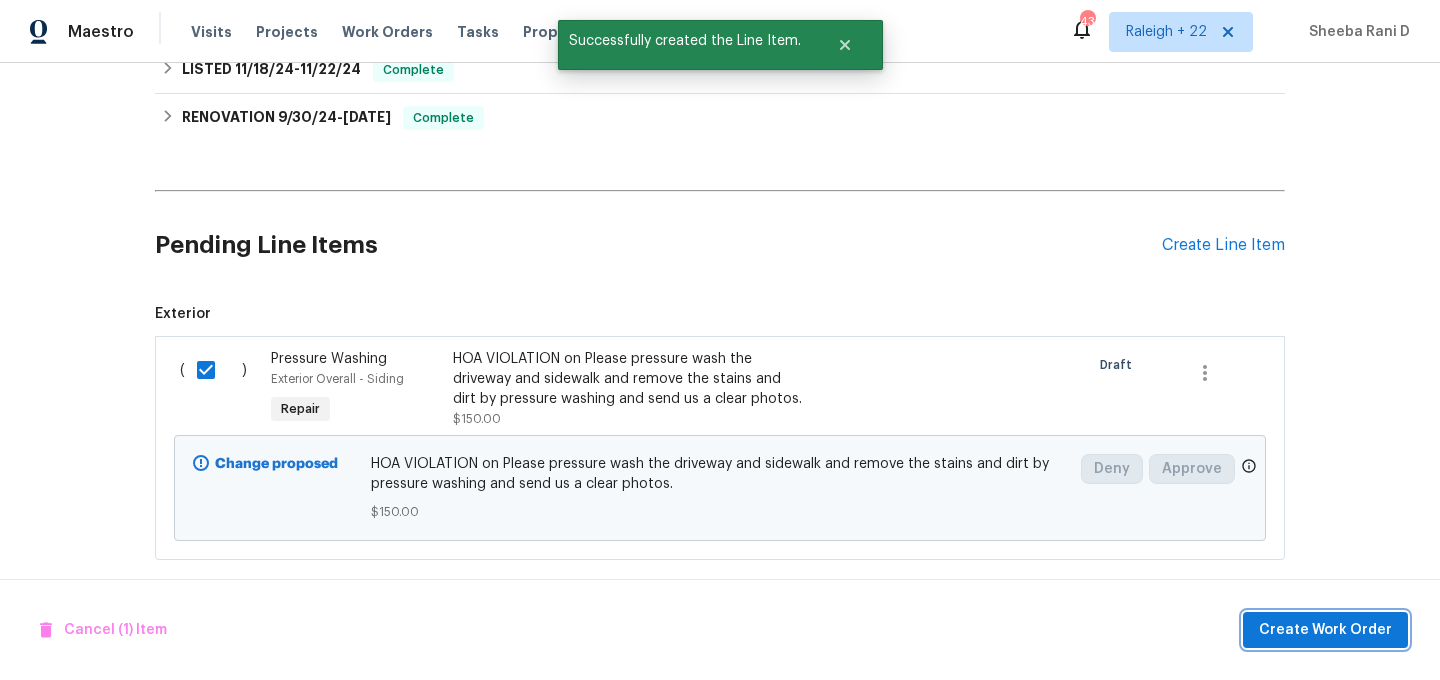 click on "Create Work Order" at bounding box center [1325, 630] 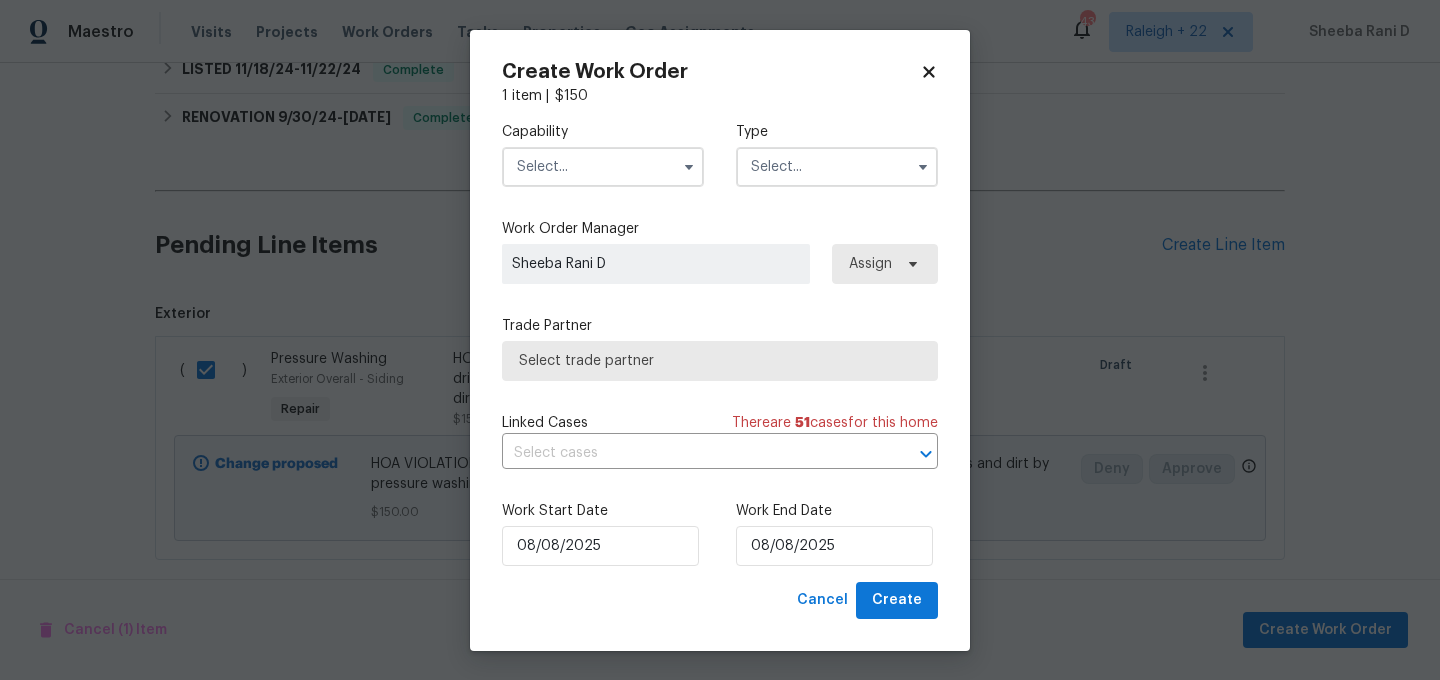 click at bounding box center (603, 167) 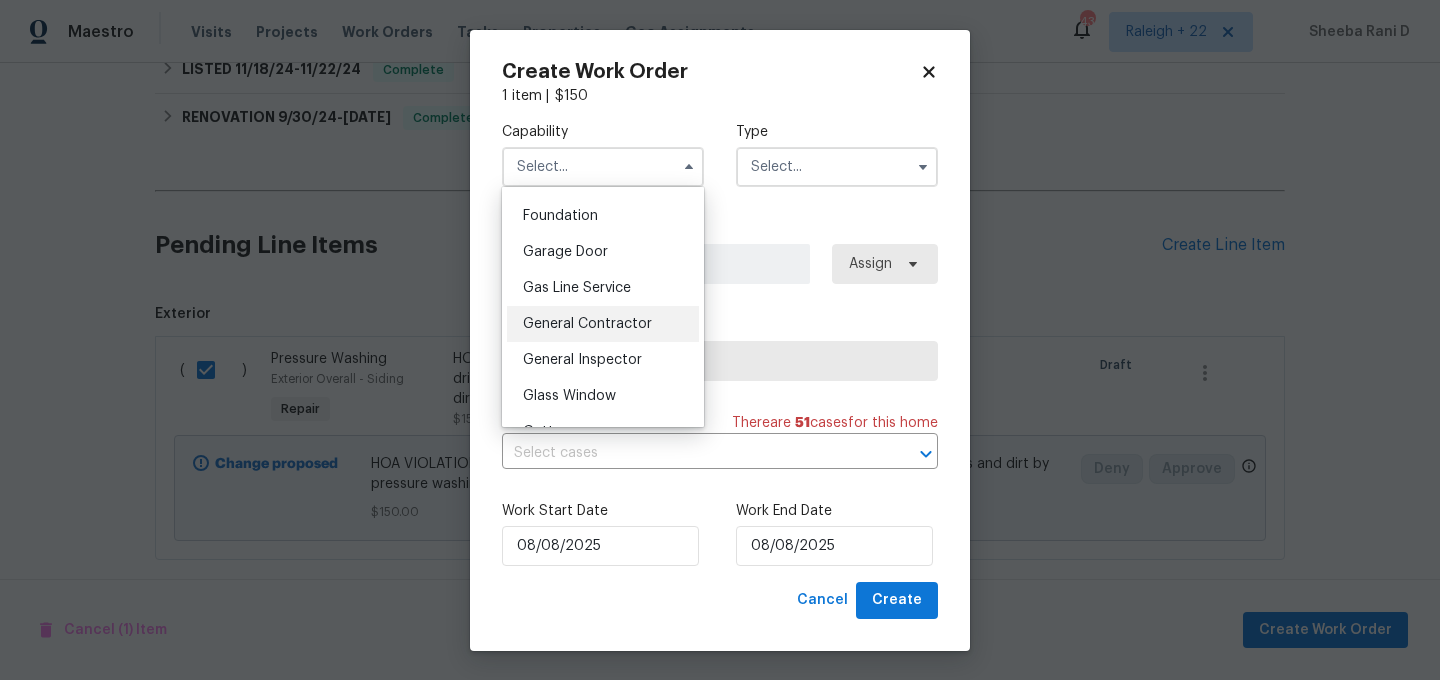 scroll, scrollTop: 823, scrollLeft: 0, axis: vertical 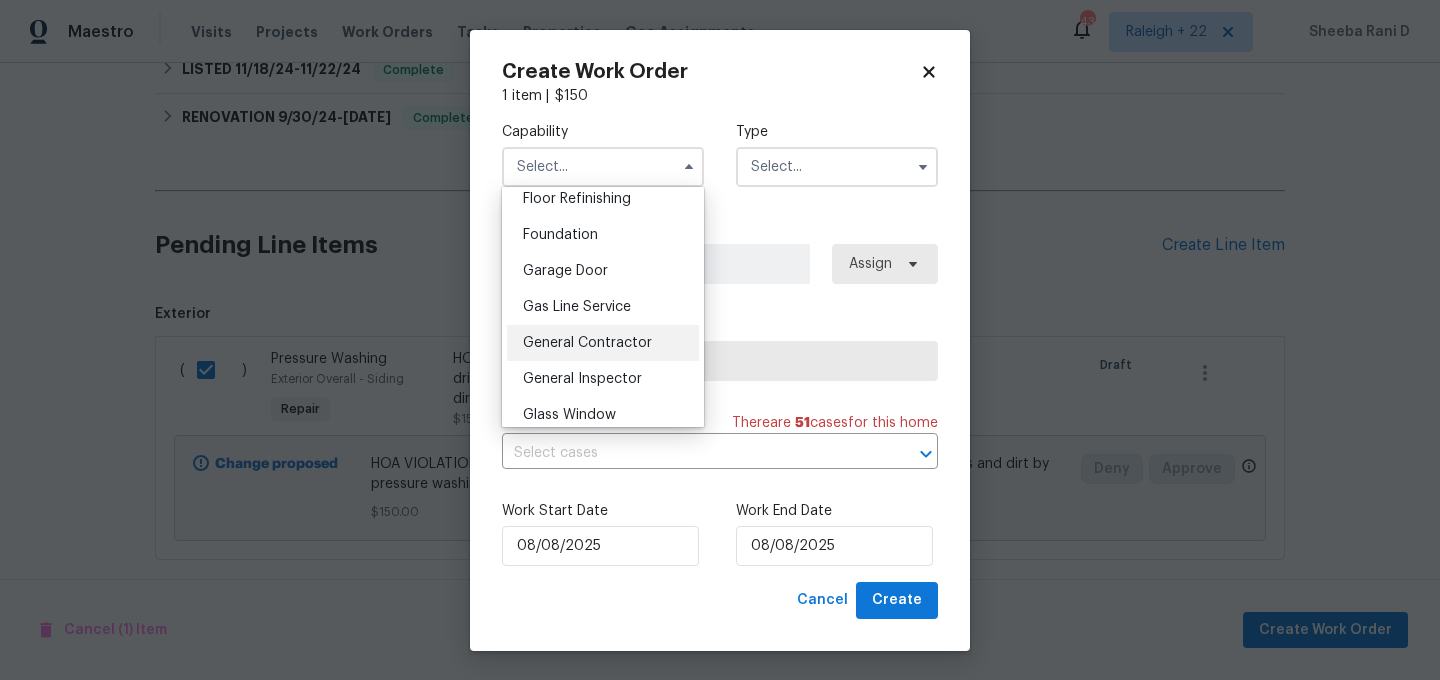 click on "General Contractor" at bounding box center (587, 343) 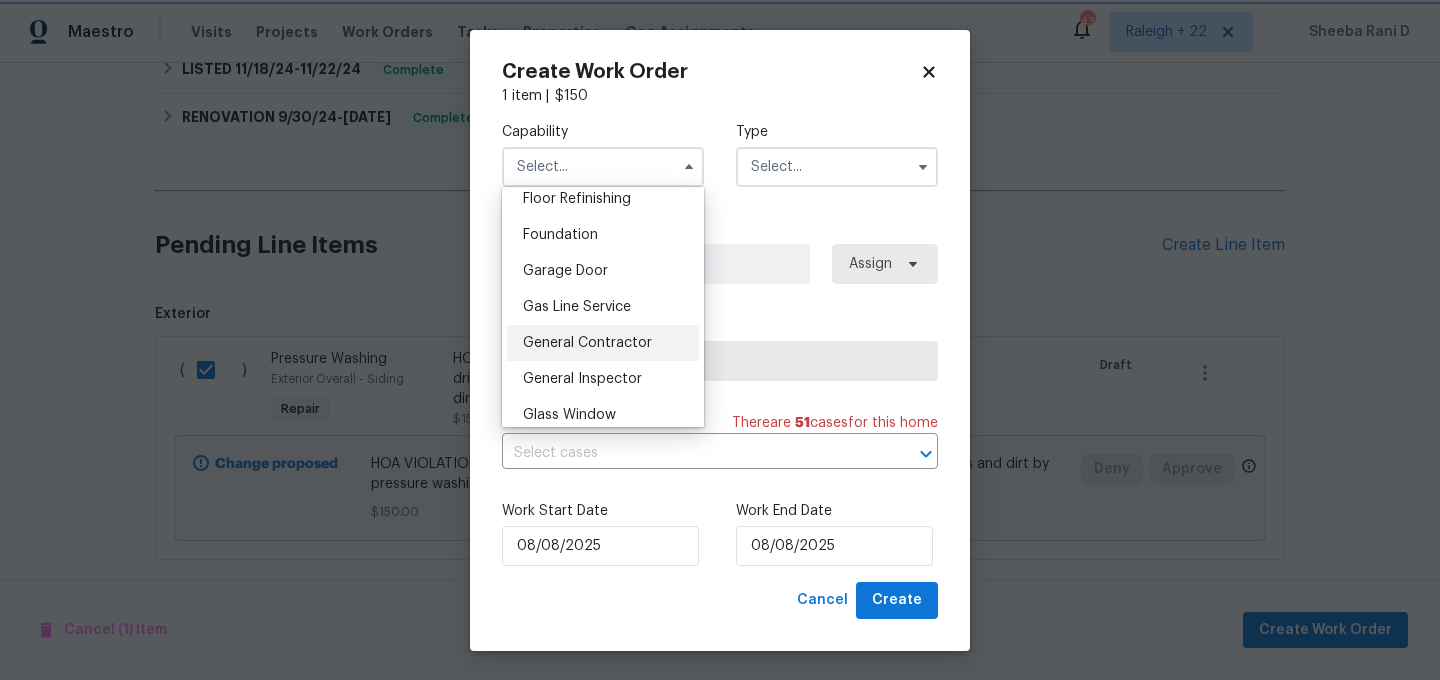 type on "General Contractor" 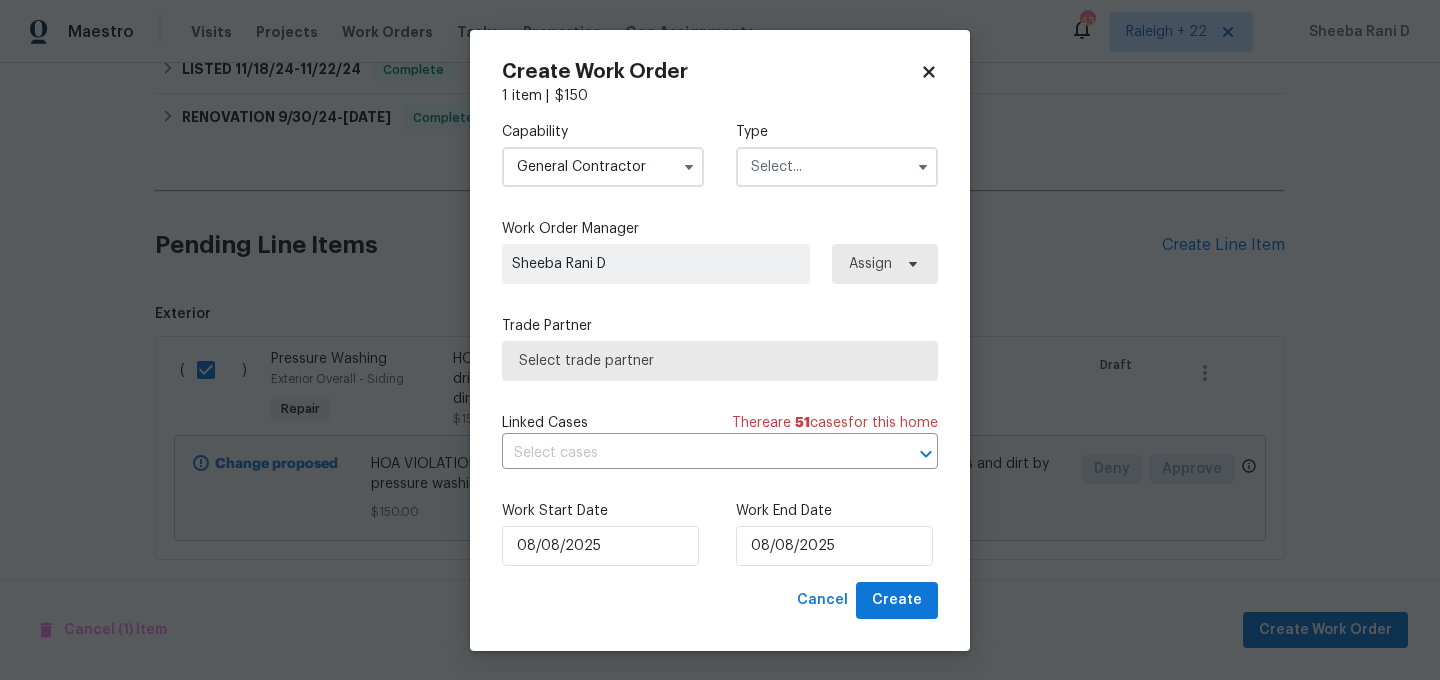 click at bounding box center [837, 167] 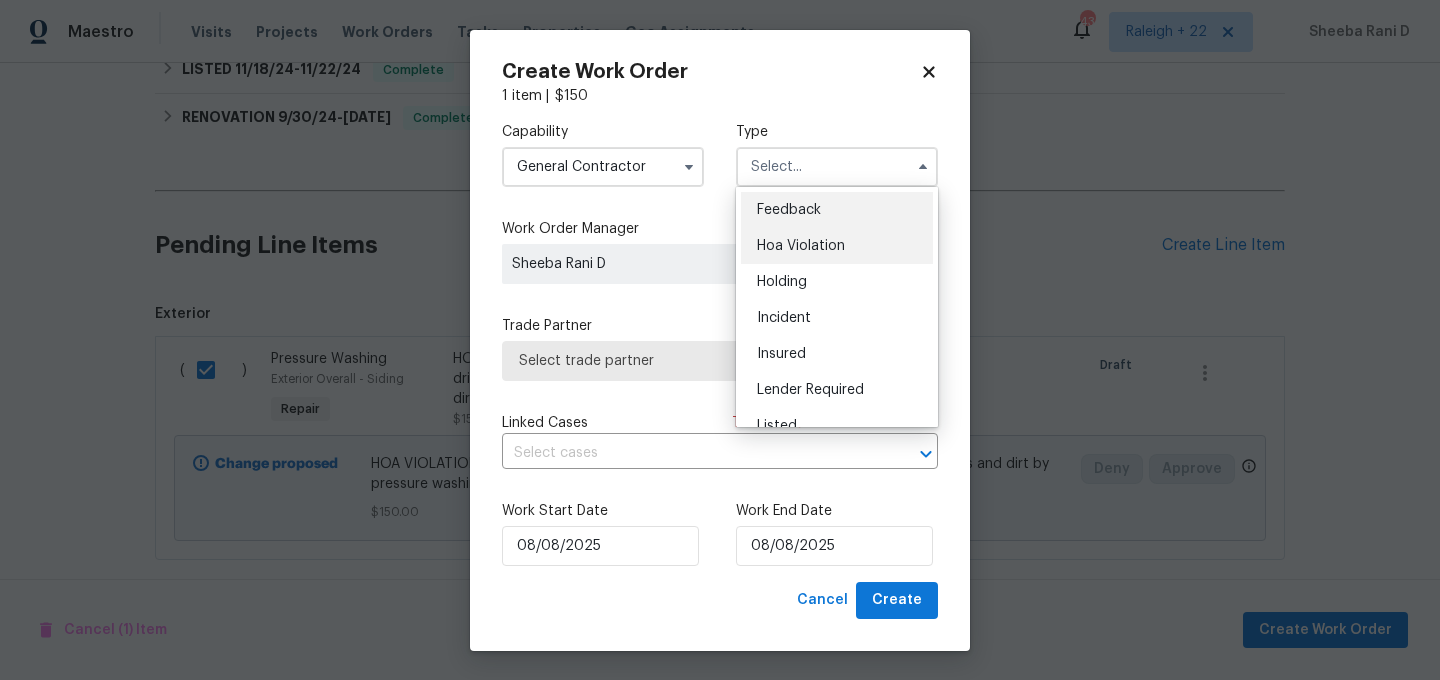 click on "Hoa Violation" at bounding box center [837, 246] 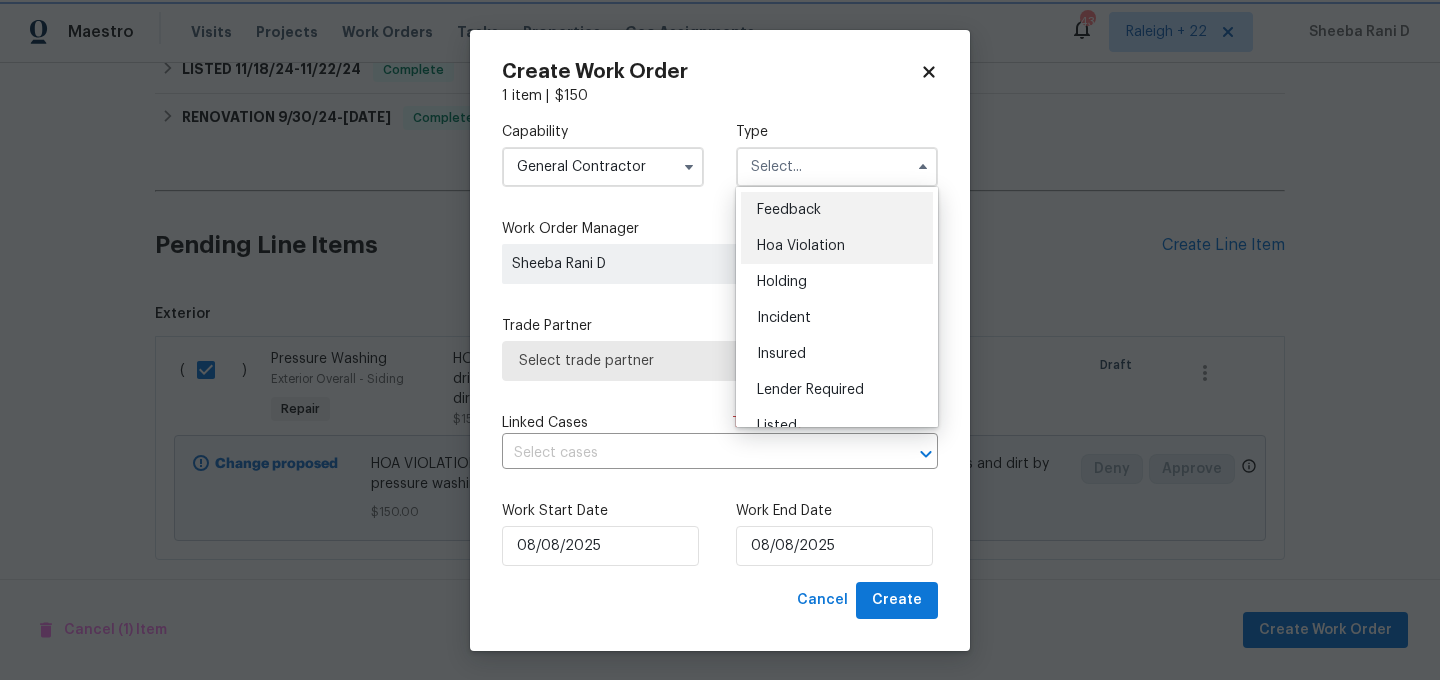 type on "Hoa Violation" 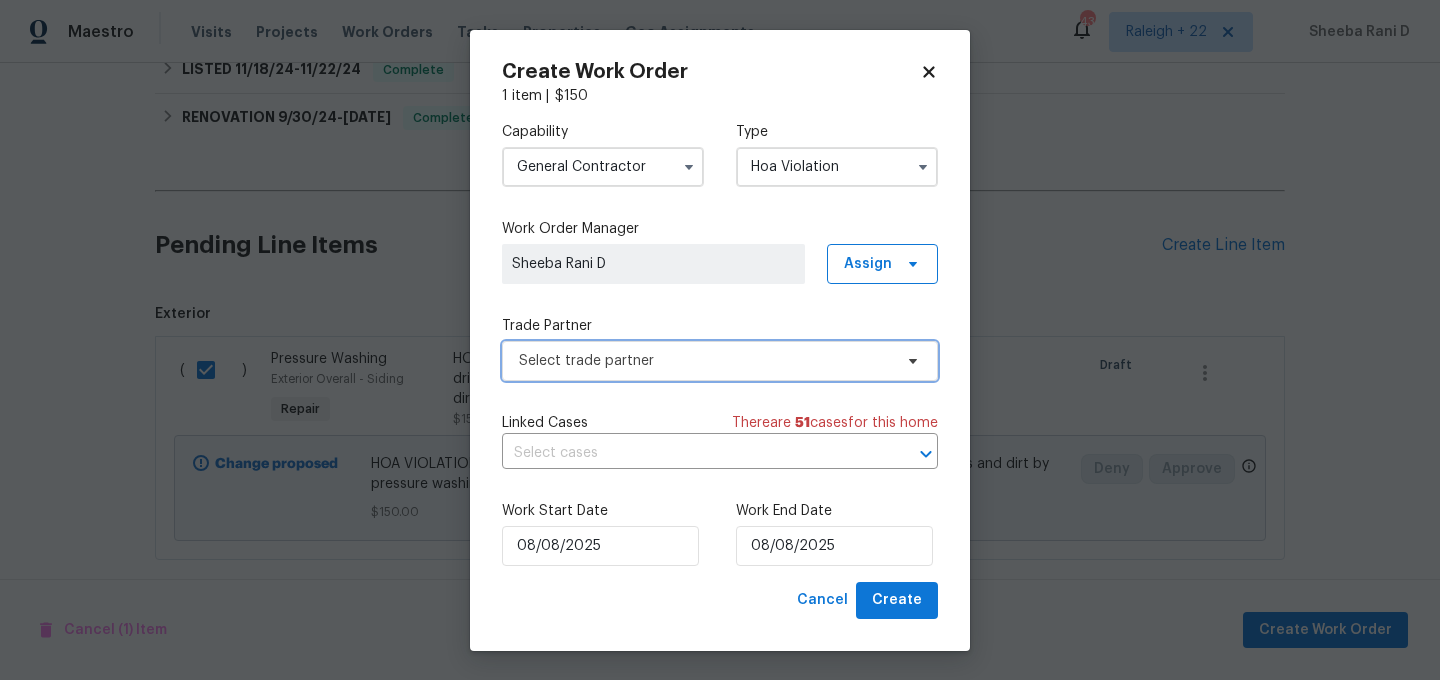 click on "Select trade partner" at bounding box center (705, 361) 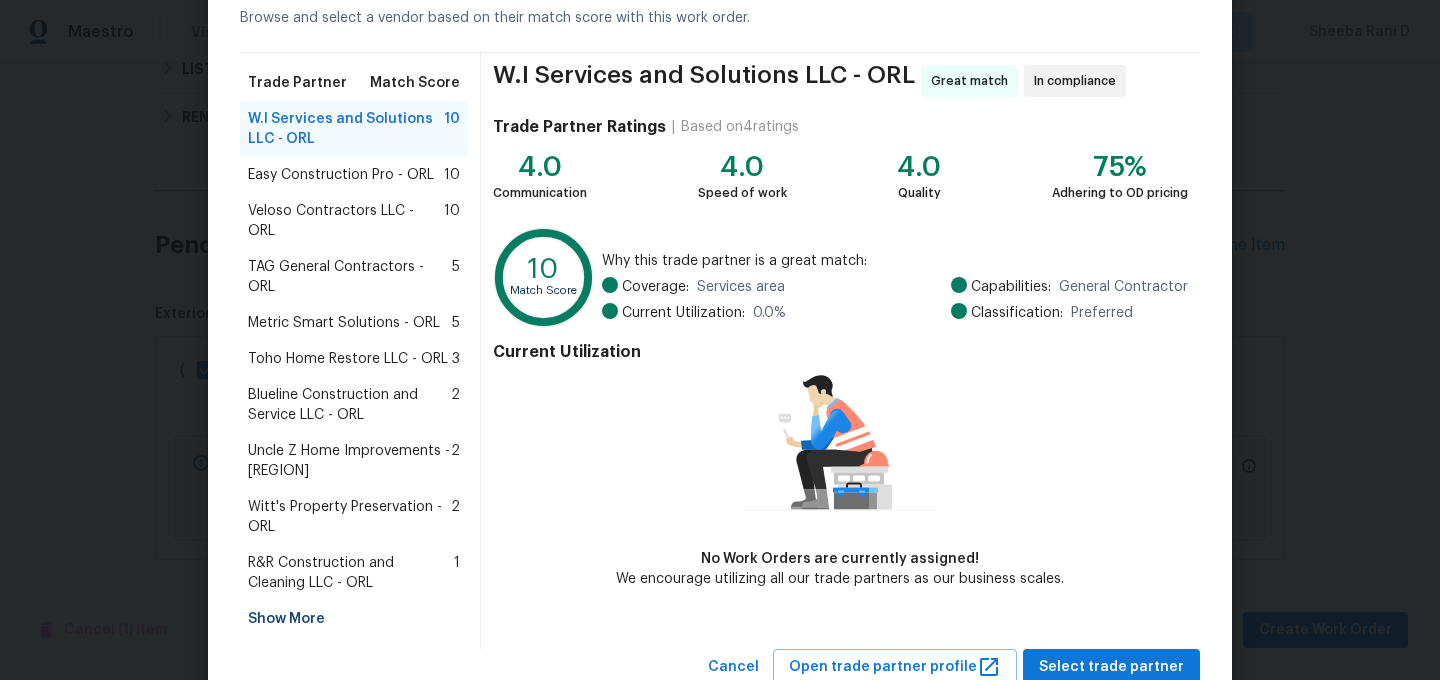 scroll, scrollTop: 129, scrollLeft: 0, axis: vertical 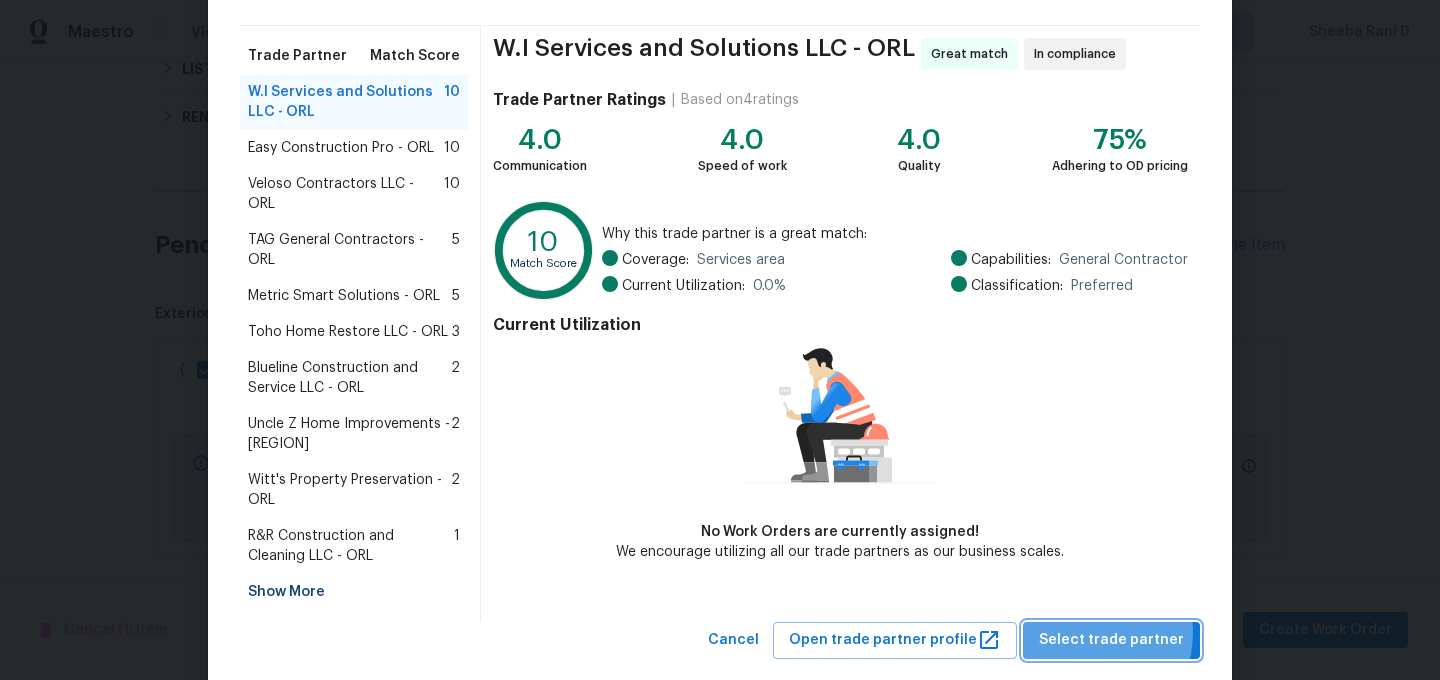 click on "Select trade partner" at bounding box center (1111, 640) 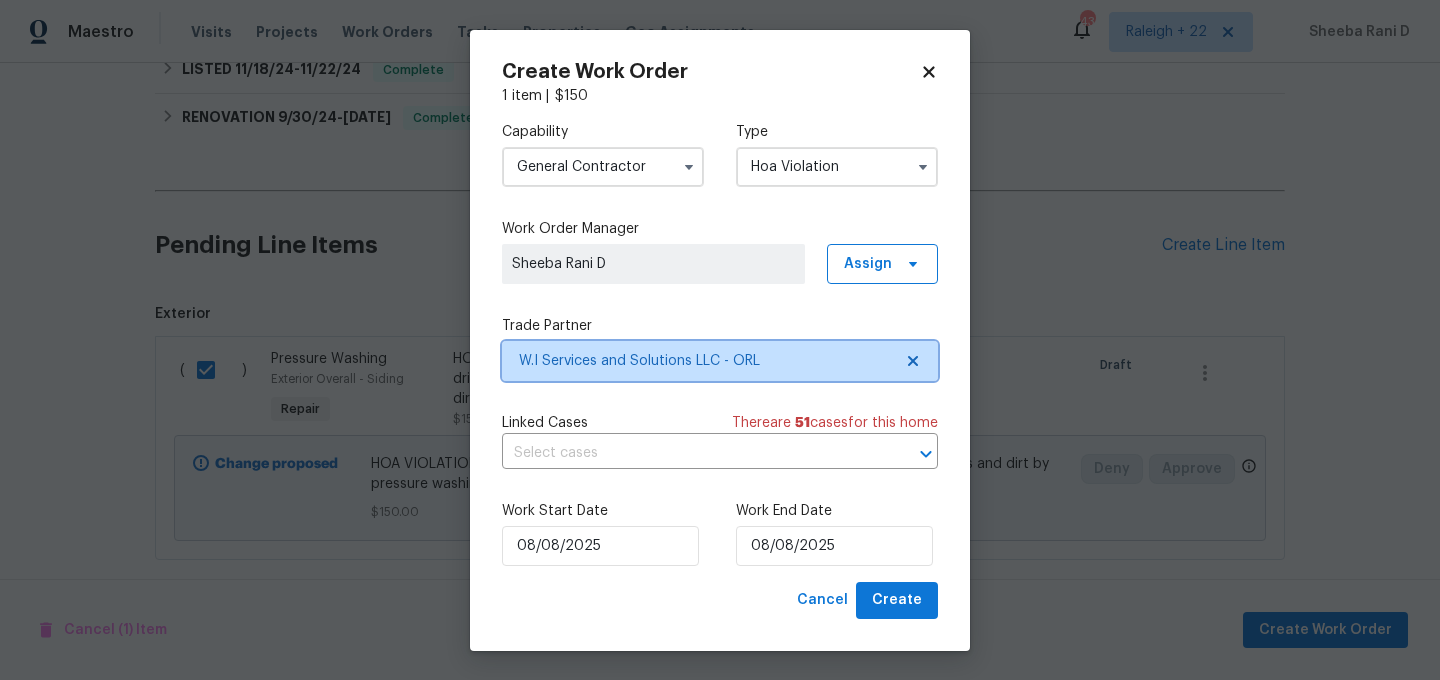 scroll, scrollTop: 0, scrollLeft: 0, axis: both 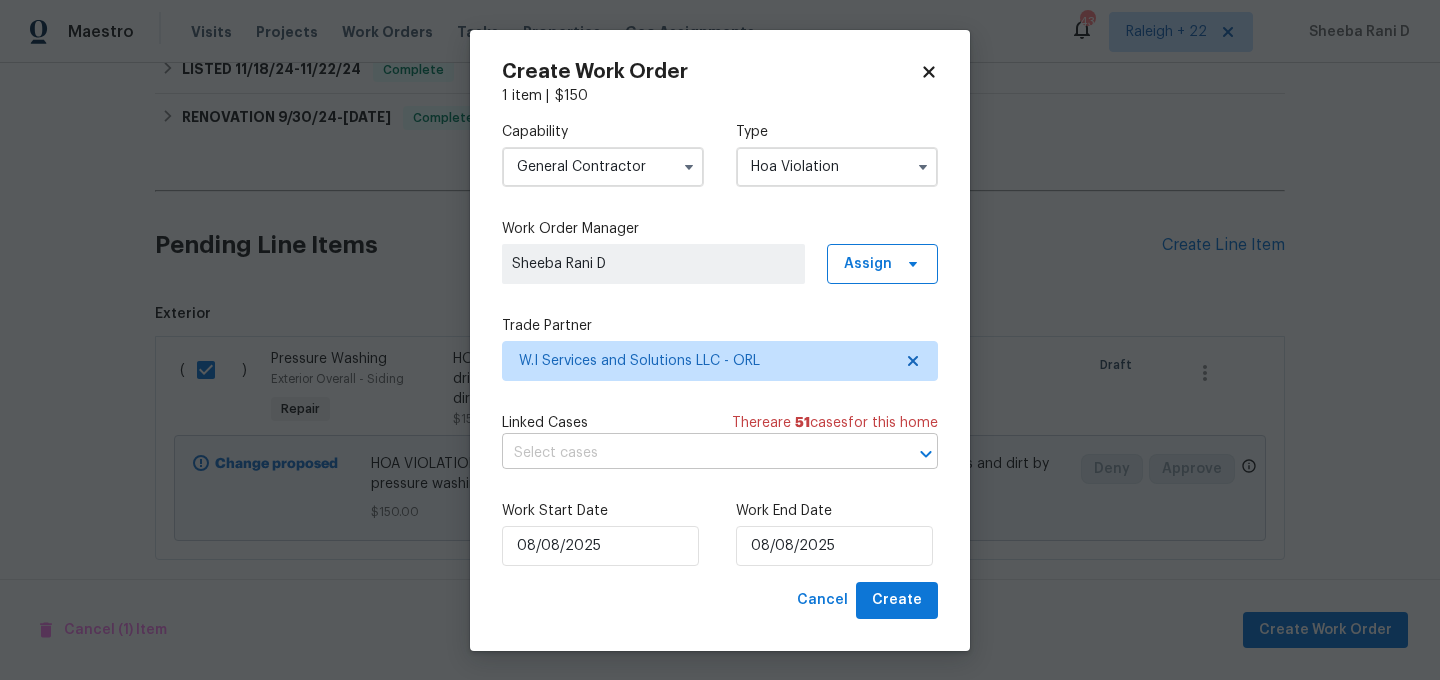 click at bounding box center [692, 453] 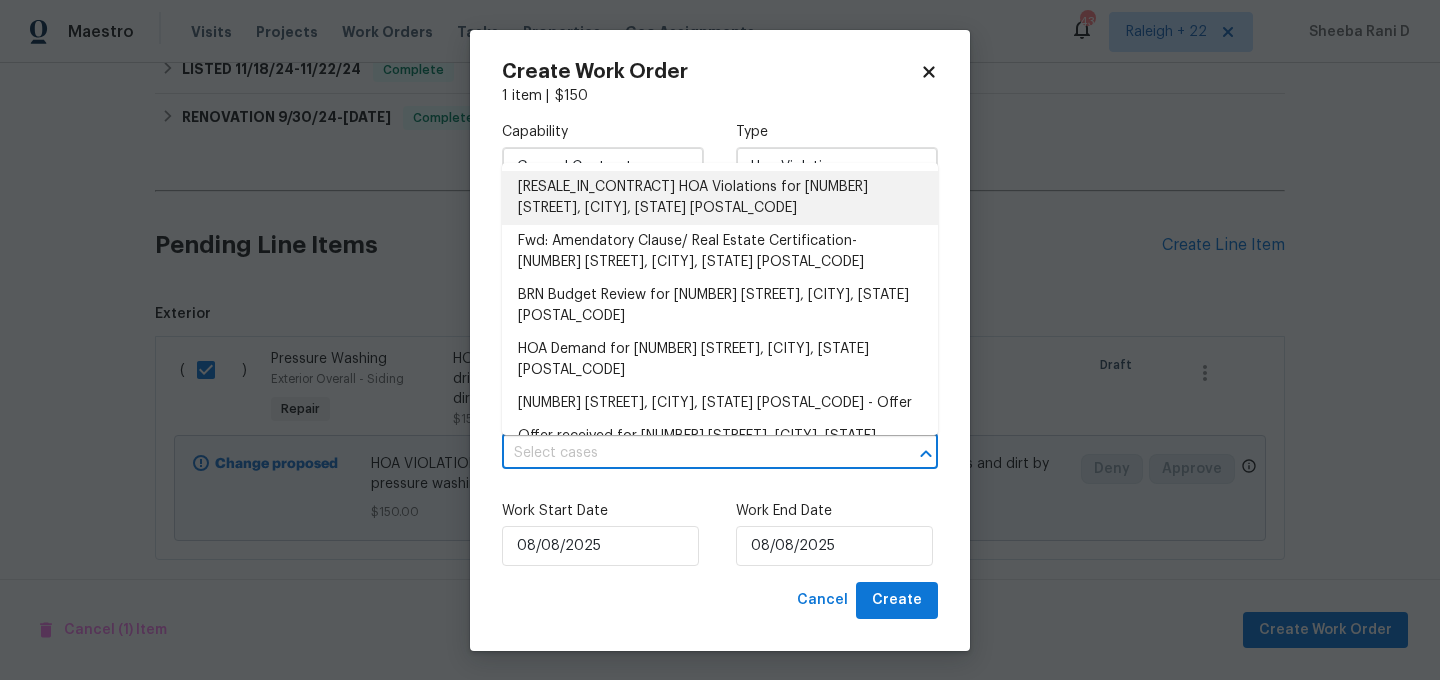 click on "[RESALE_IN_CONTRACT] HOA Violations for [NUMBER] [STREET], [CITY], [STATE] [POSTAL_CODE]" at bounding box center (720, 198) 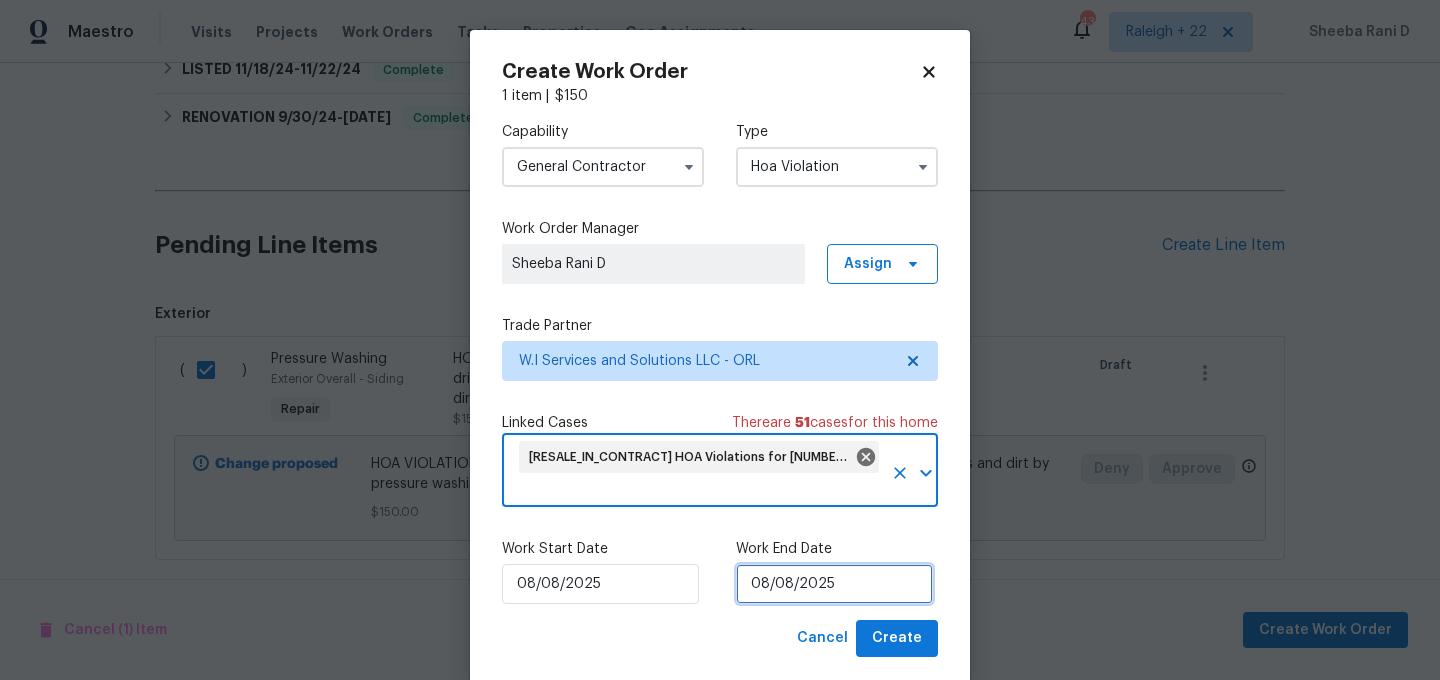 click on "08/08/2025" at bounding box center [834, 584] 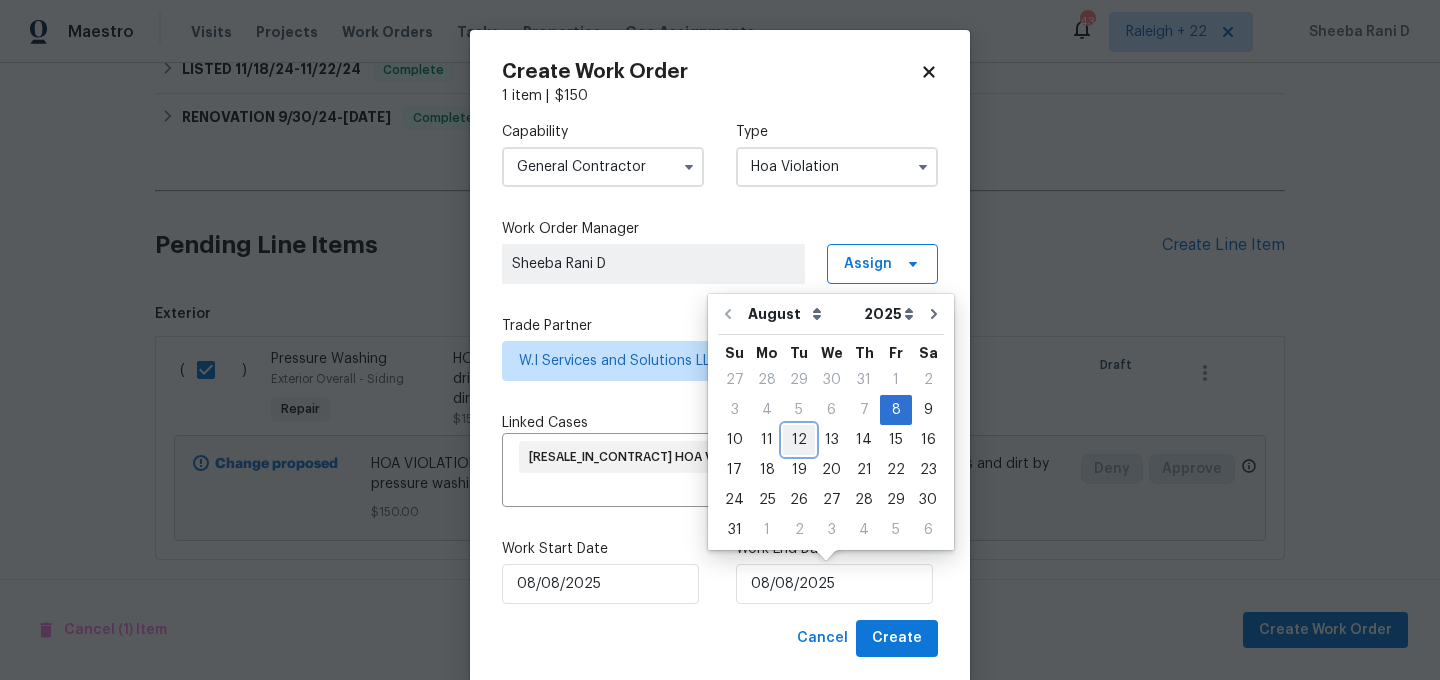click on "12" at bounding box center (799, 440) 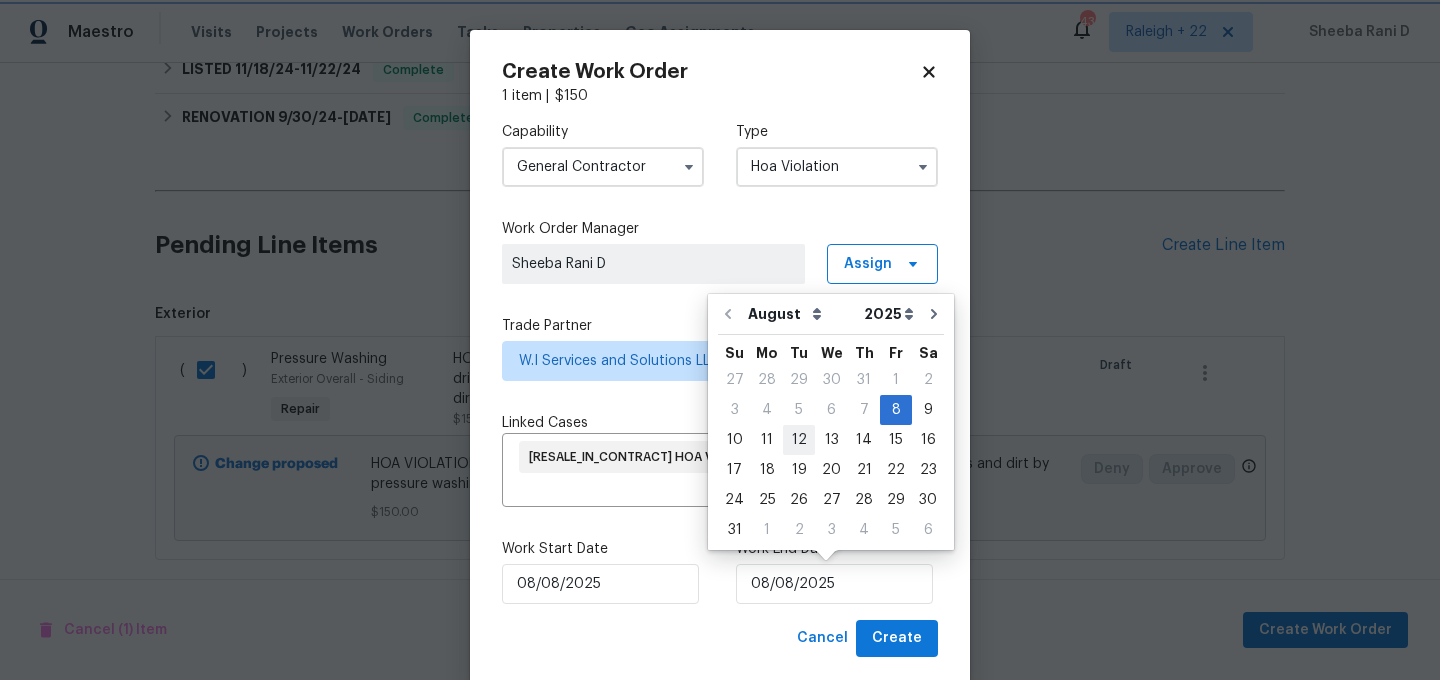 type on "[DATE]" 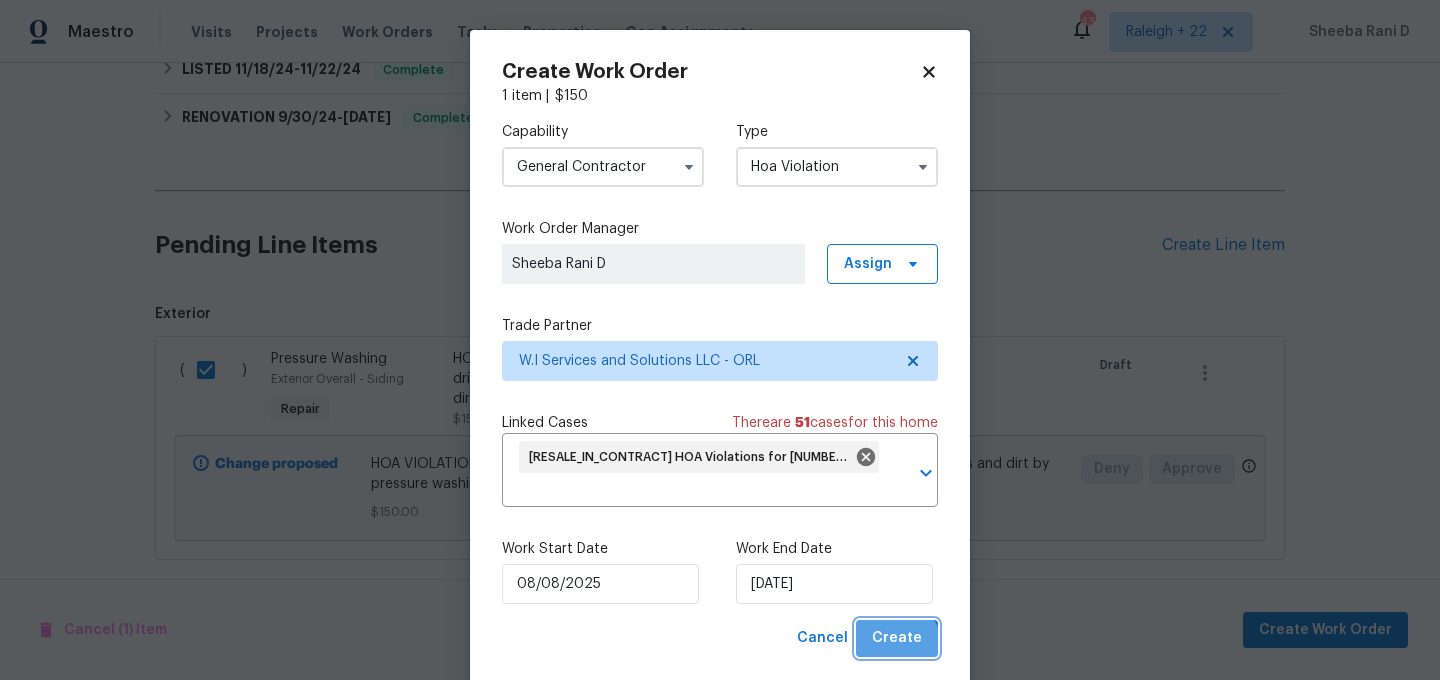 click on "Create" at bounding box center [897, 638] 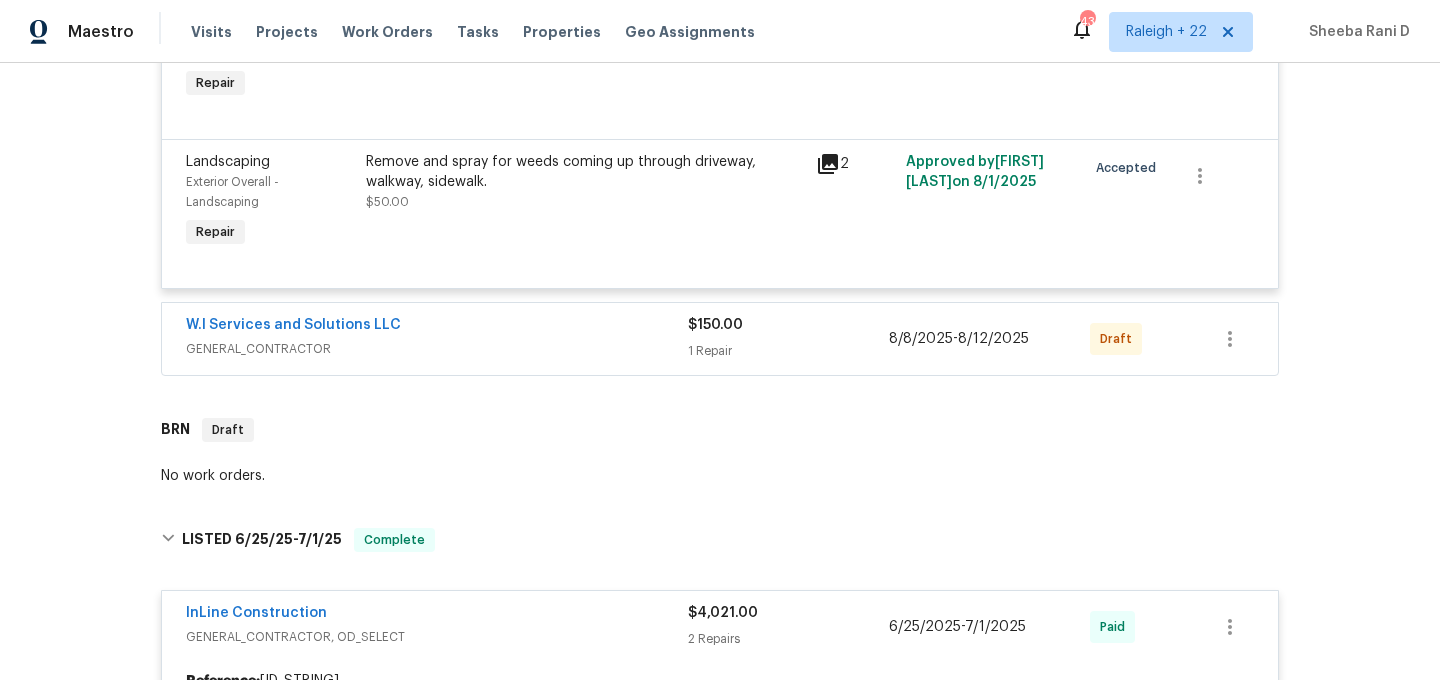 scroll, scrollTop: 711, scrollLeft: 0, axis: vertical 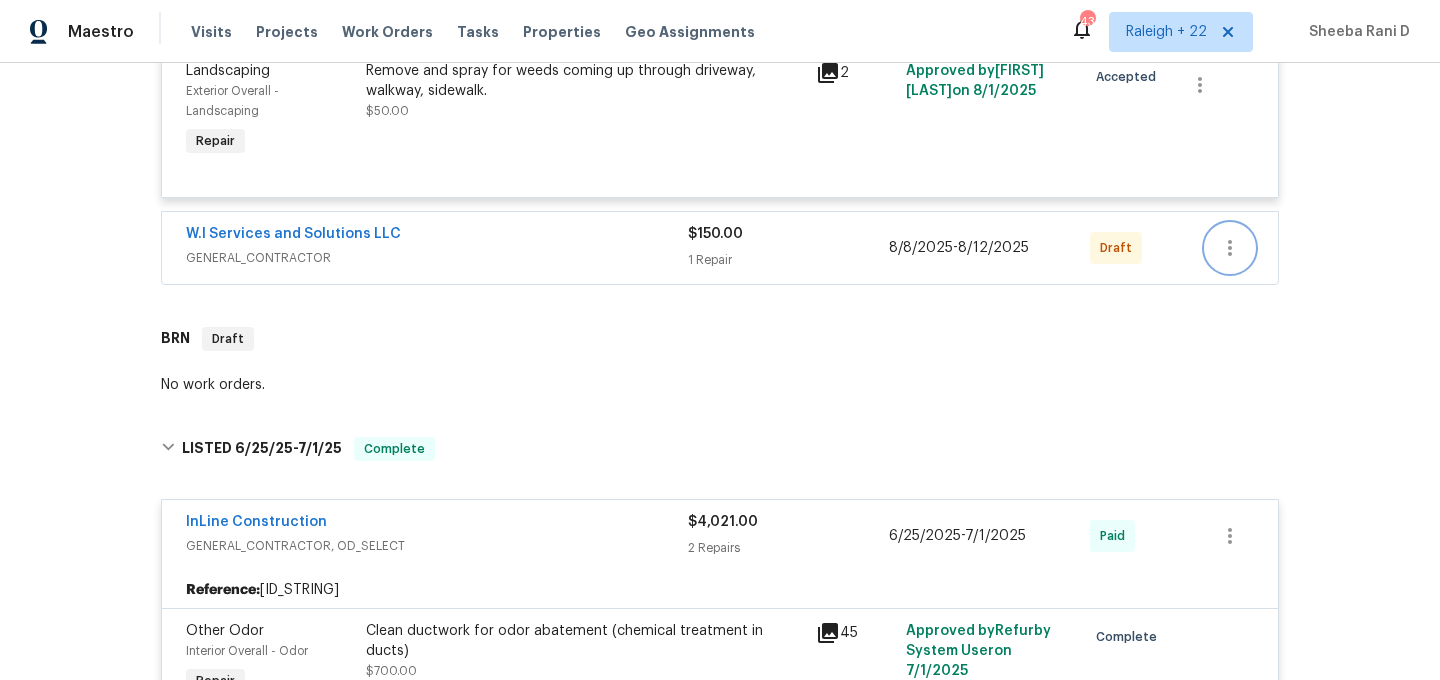 click 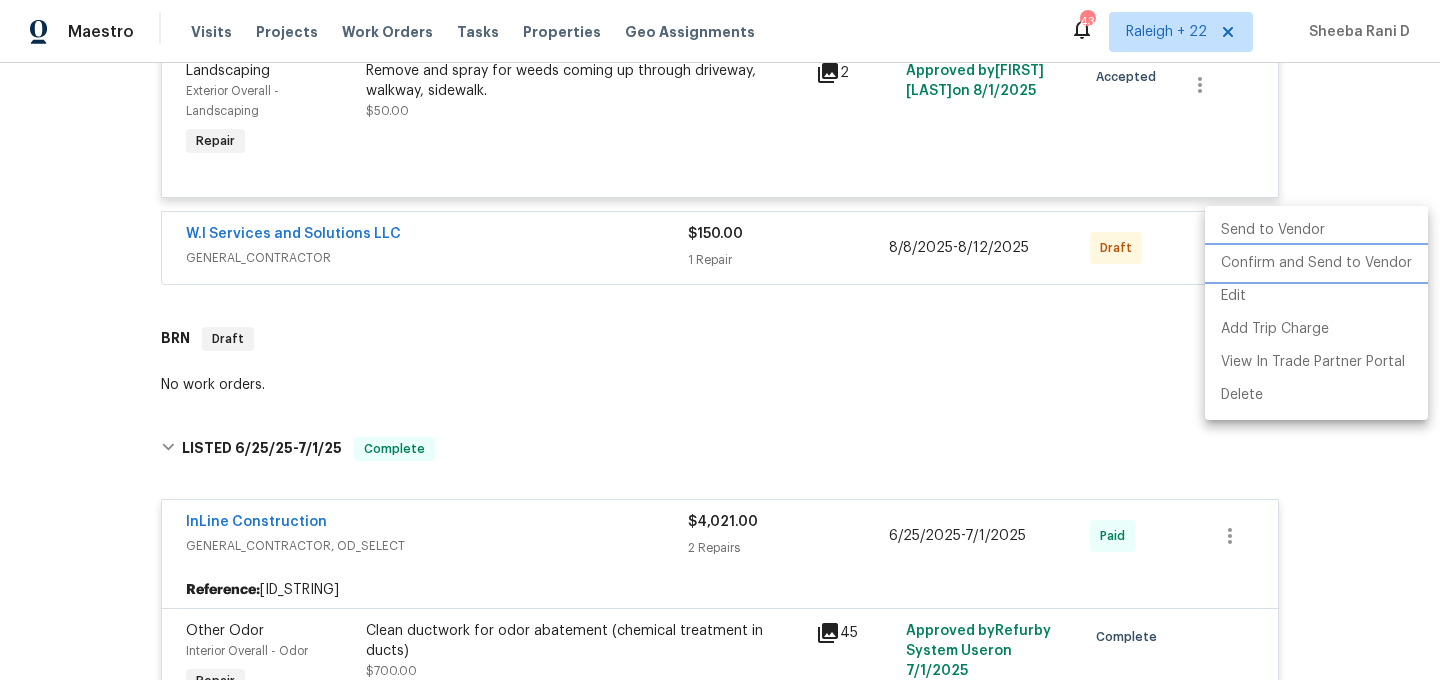 click on "Confirm and Send to Vendor" at bounding box center (1316, 263) 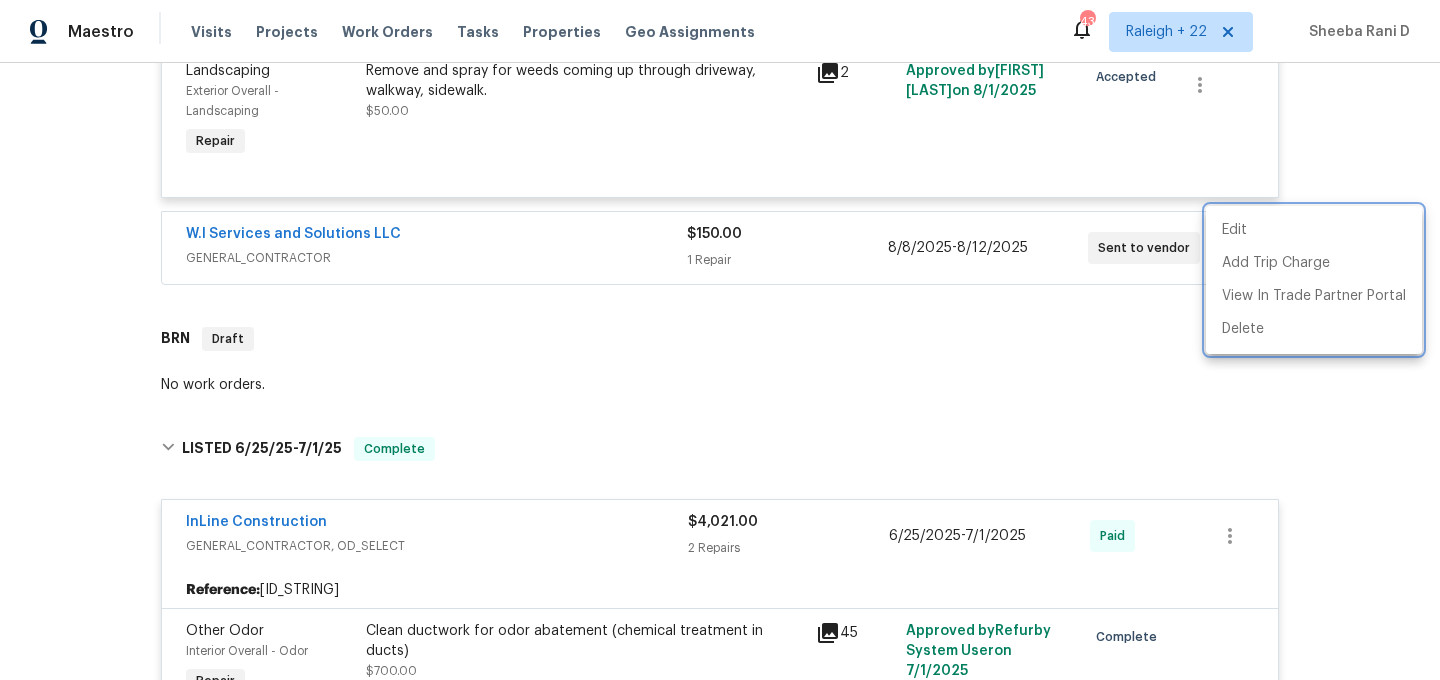 click at bounding box center [720, 340] 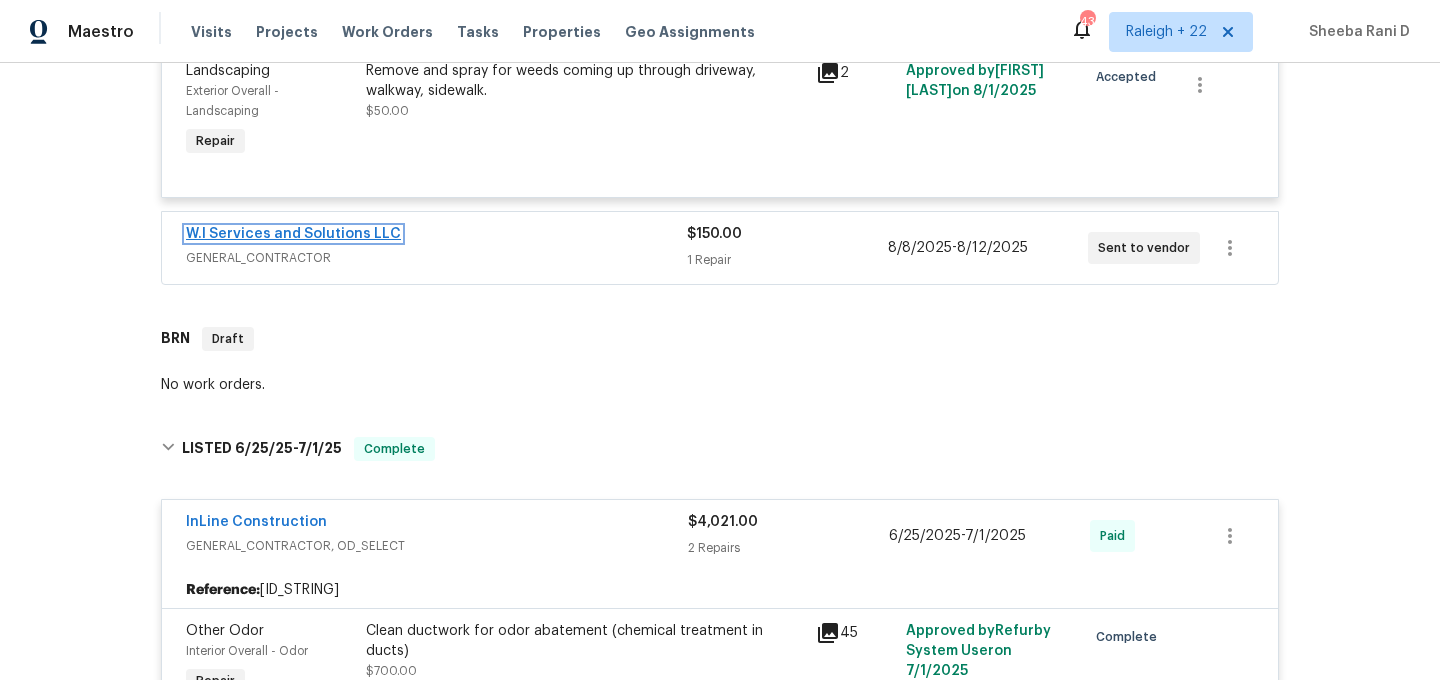click on "W.I Services and Solutions LLC" at bounding box center (293, 234) 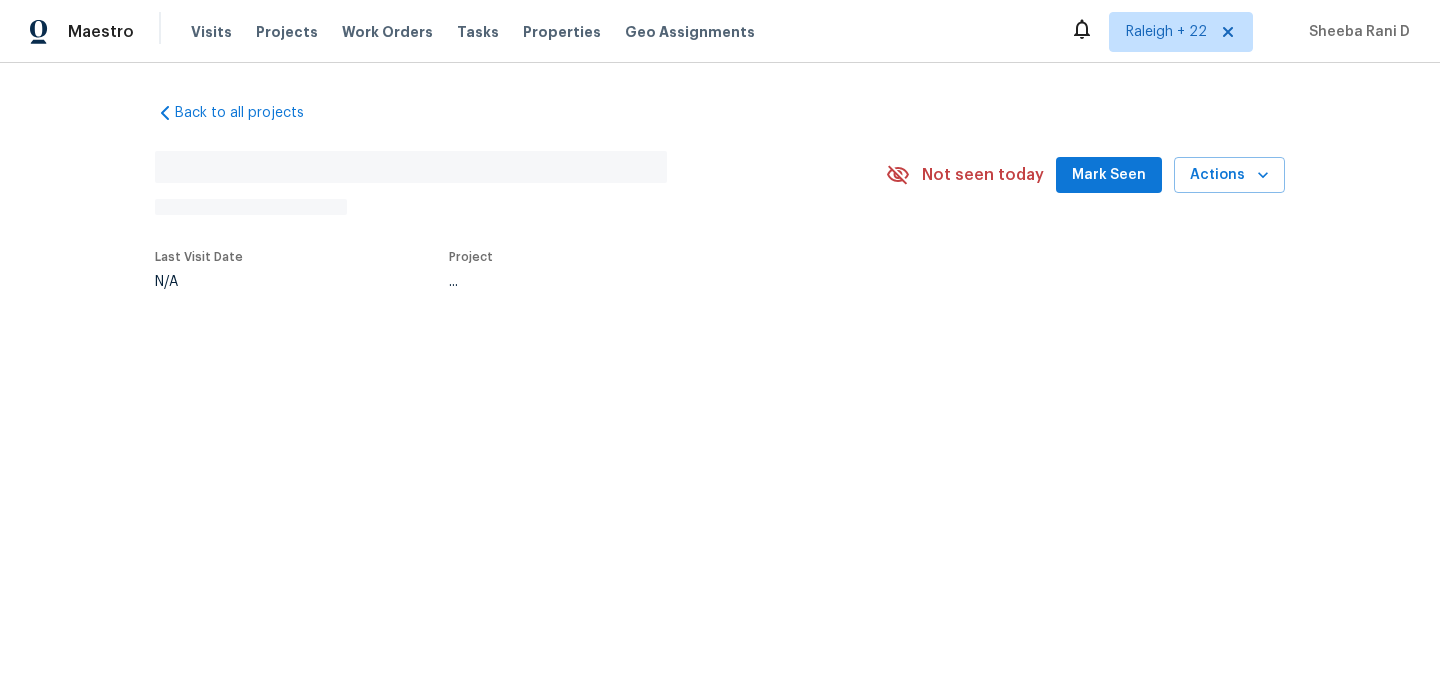 scroll, scrollTop: 0, scrollLeft: 0, axis: both 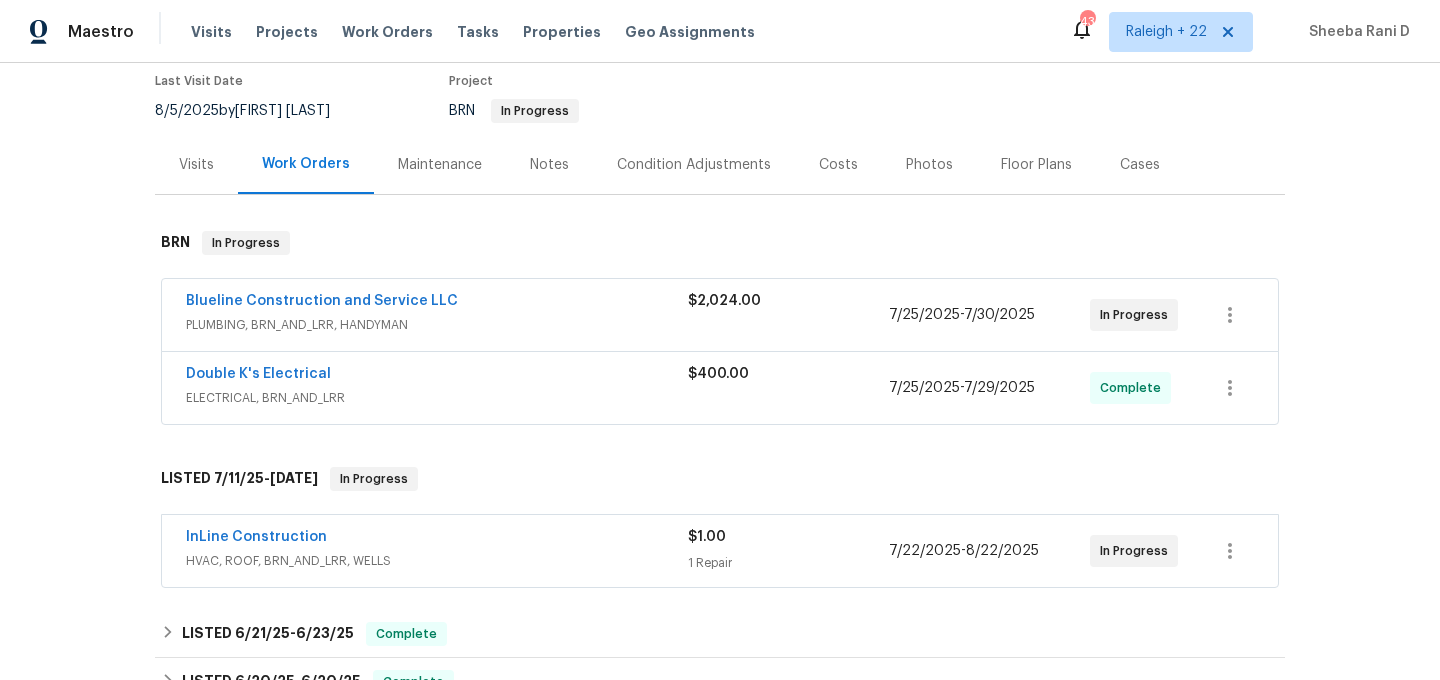 click on "PLUMBING, BRN_AND_LRR, HANDYMAN" at bounding box center (437, 325) 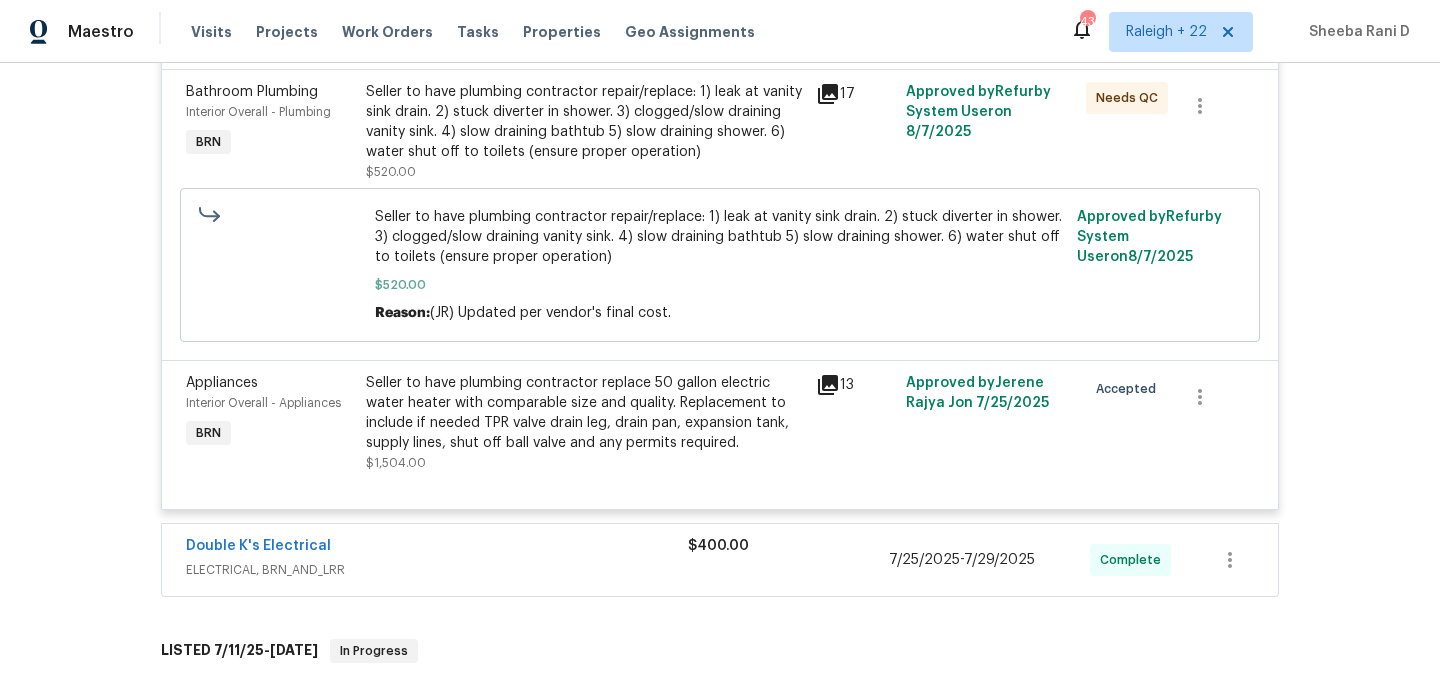 scroll, scrollTop: 650, scrollLeft: 0, axis: vertical 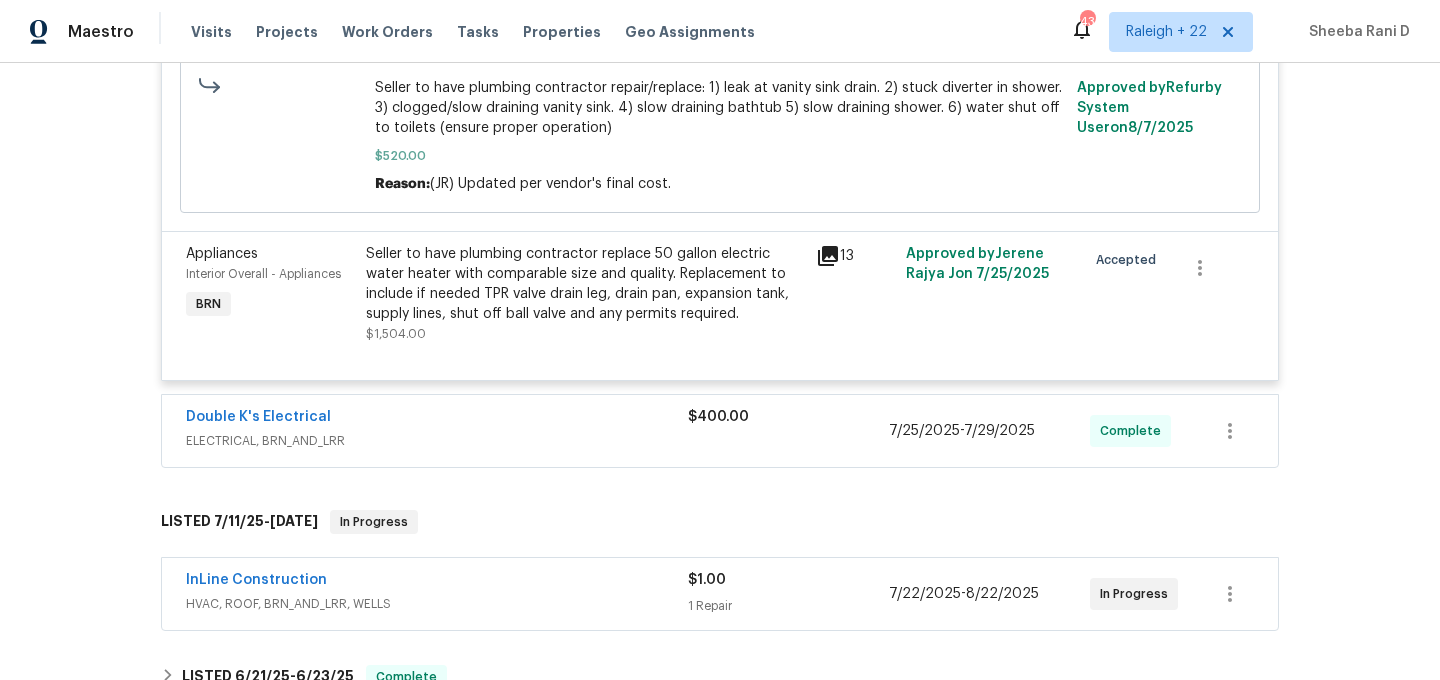 click on "ELECTRICAL, BRN_AND_LRR" at bounding box center (437, 441) 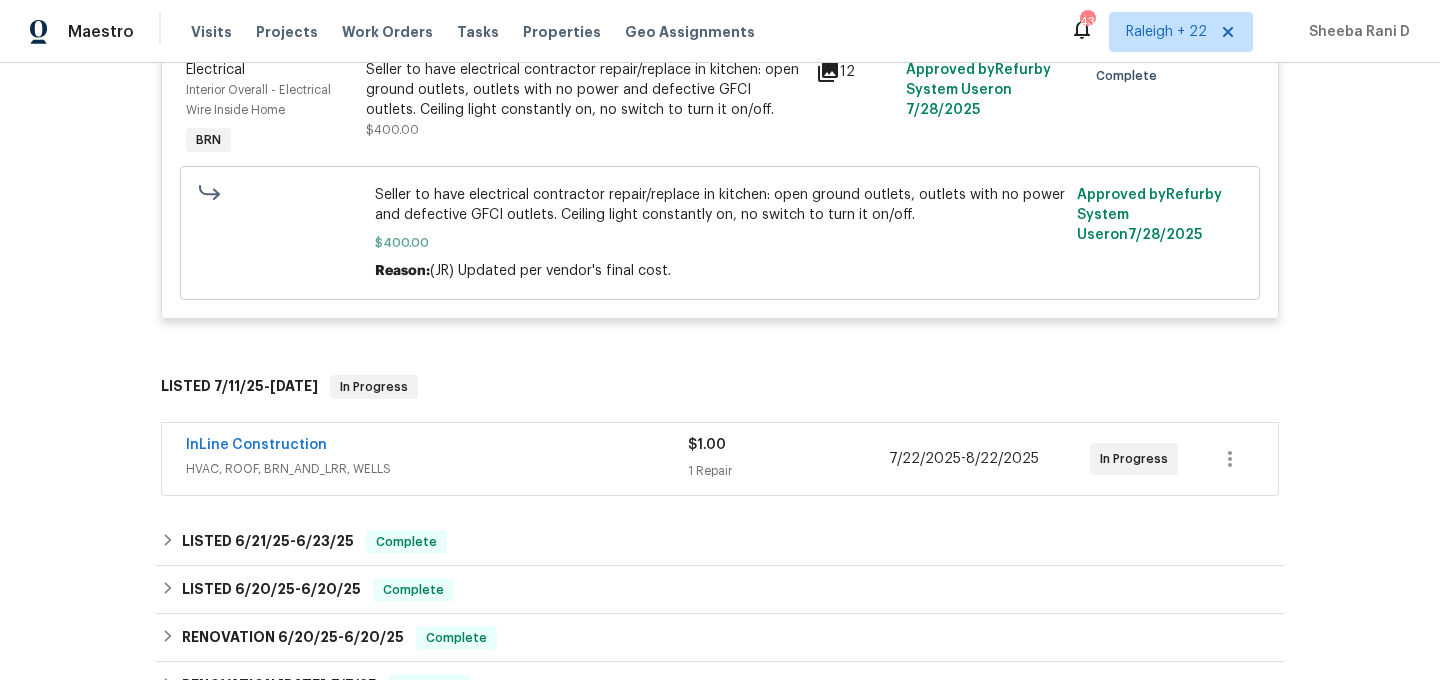 scroll, scrollTop: 1208, scrollLeft: 0, axis: vertical 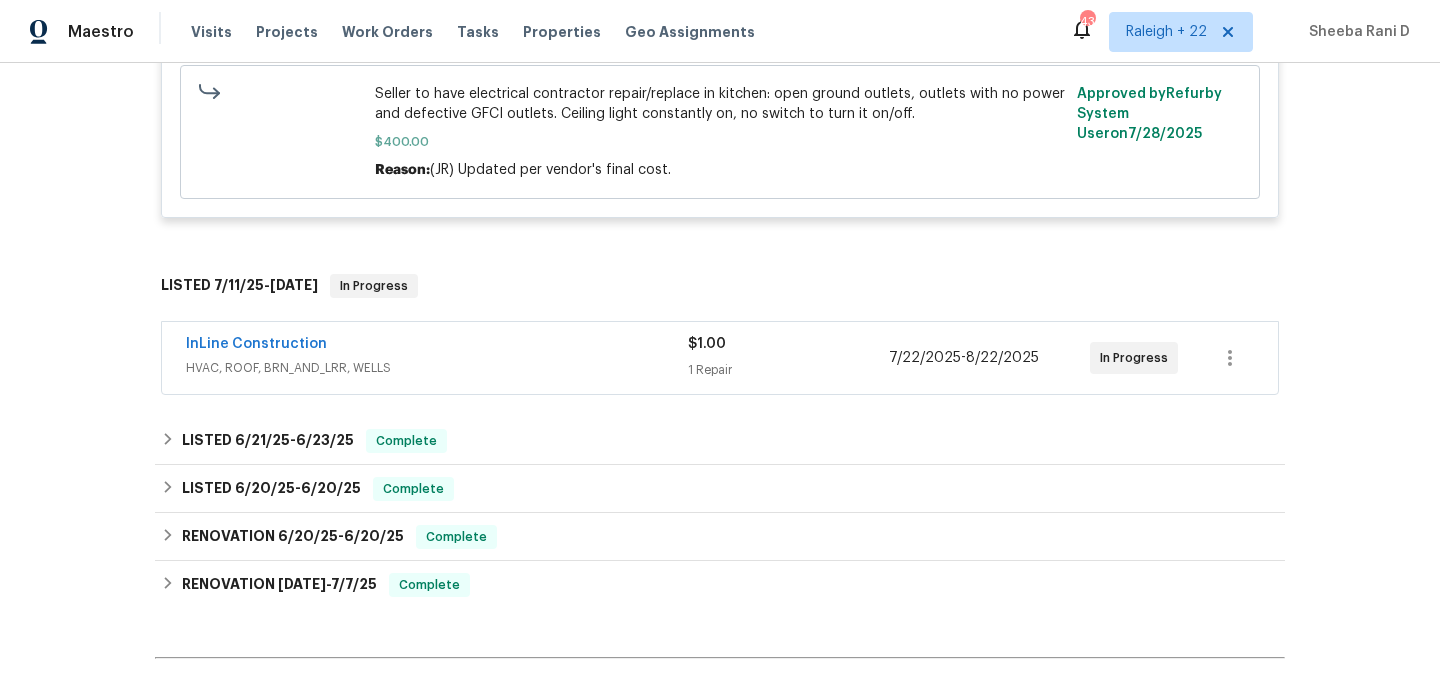 click on "HVAC, ROOF, BRN_AND_LRR, WELLS" at bounding box center (437, 368) 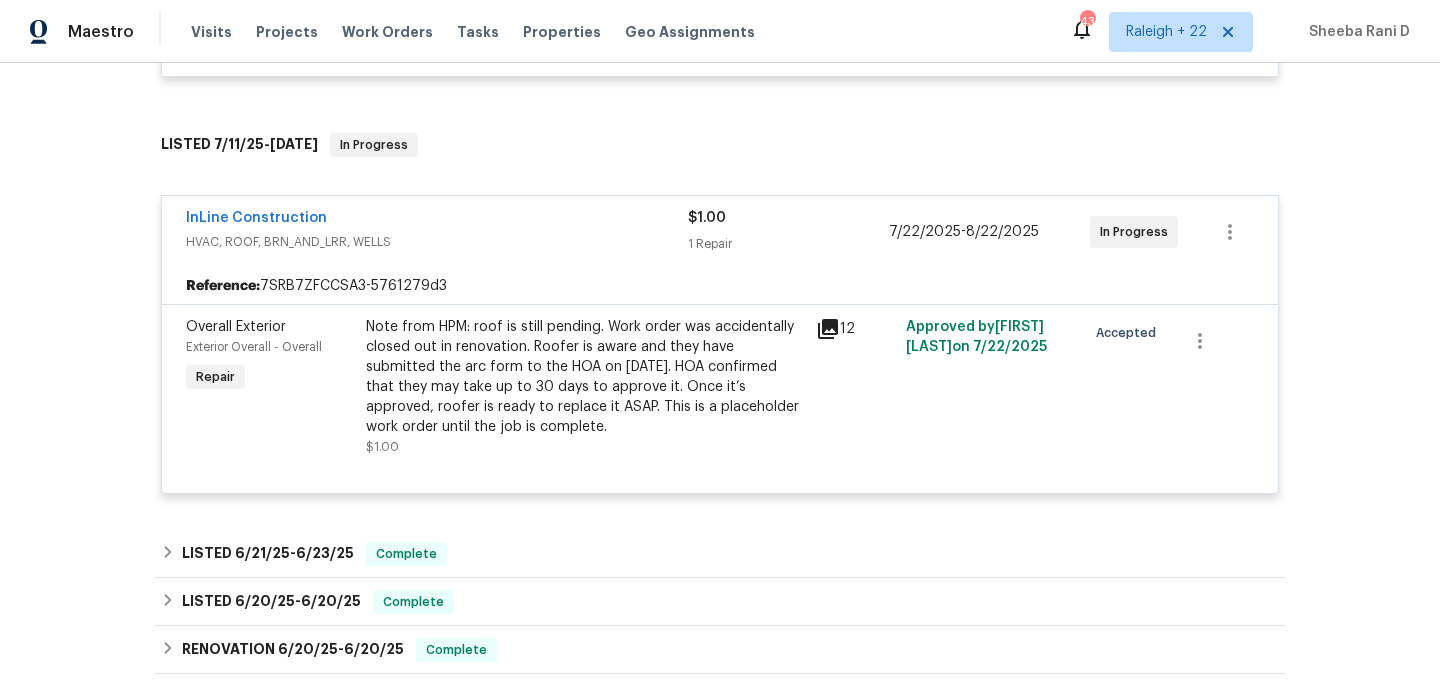 scroll, scrollTop: 1352, scrollLeft: 0, axis: vertical 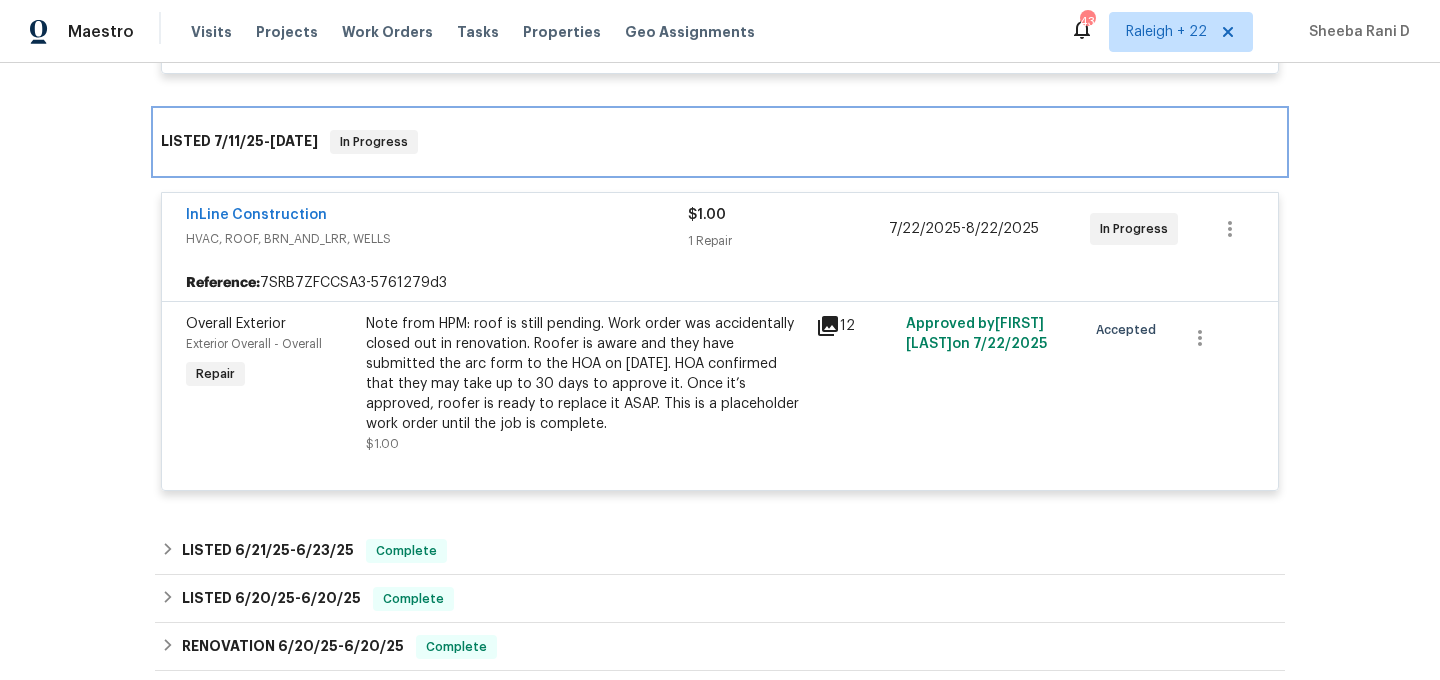 click on "LISTED [DATE] - [DATE] In Progress" at bounding box center [720, 142] 